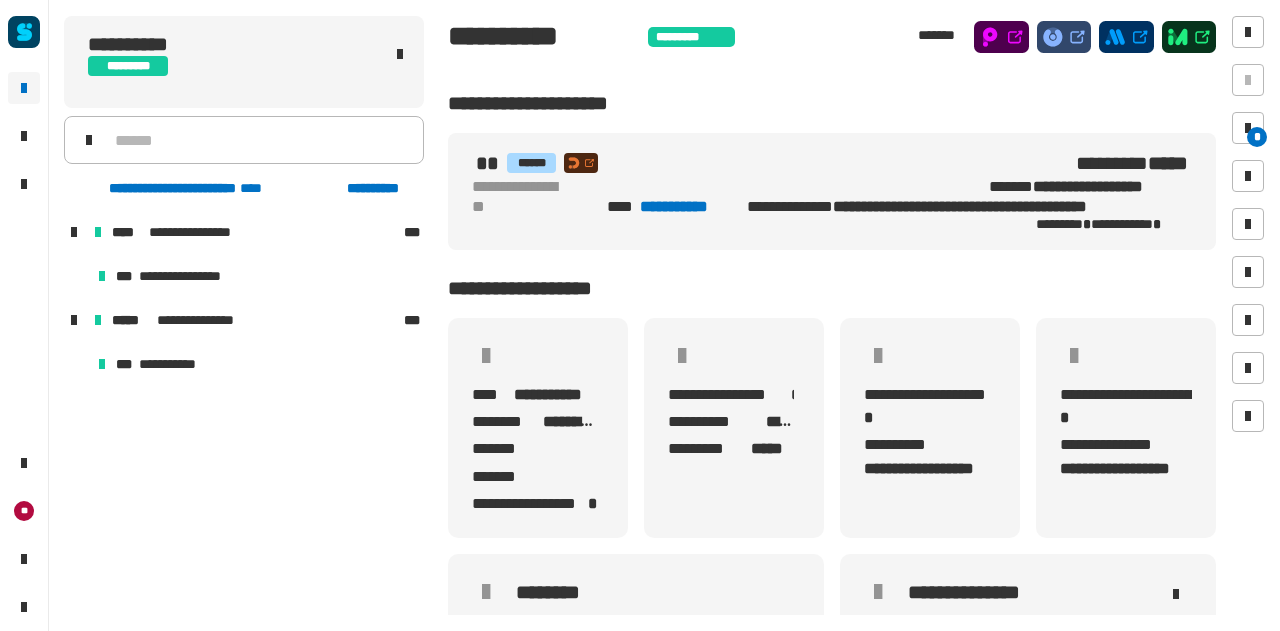 scroll, scrollTop: 0, scrollLeft: 0, axis: both 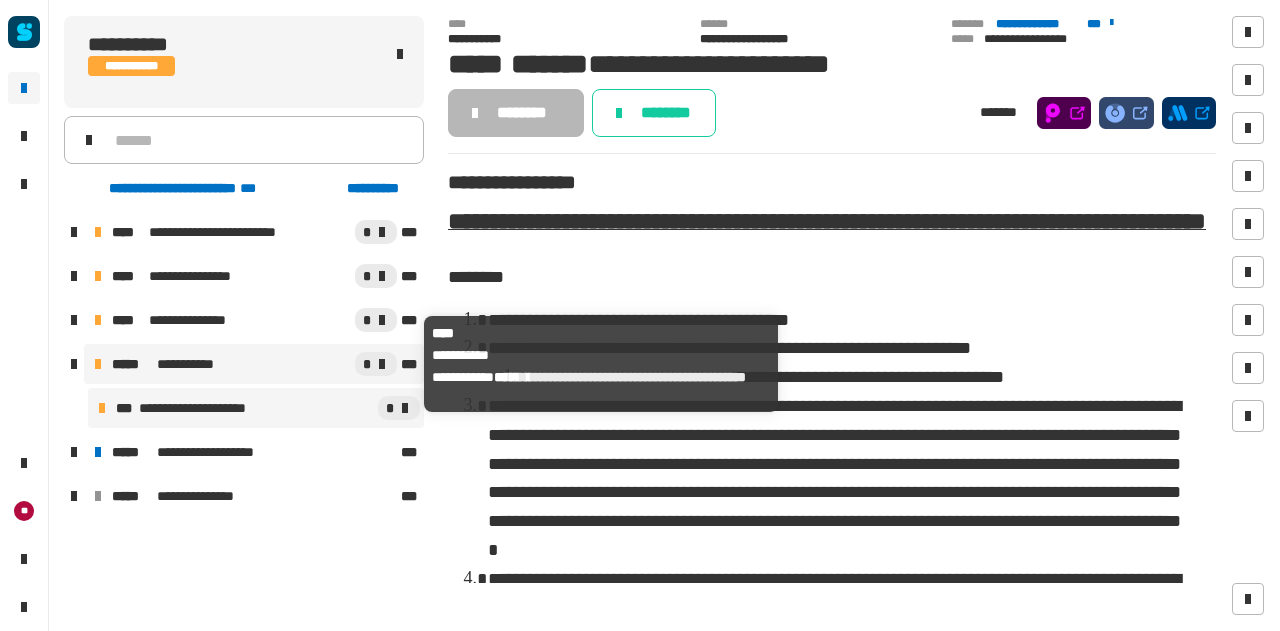 click on "**********" at bounding box center [231, 364] 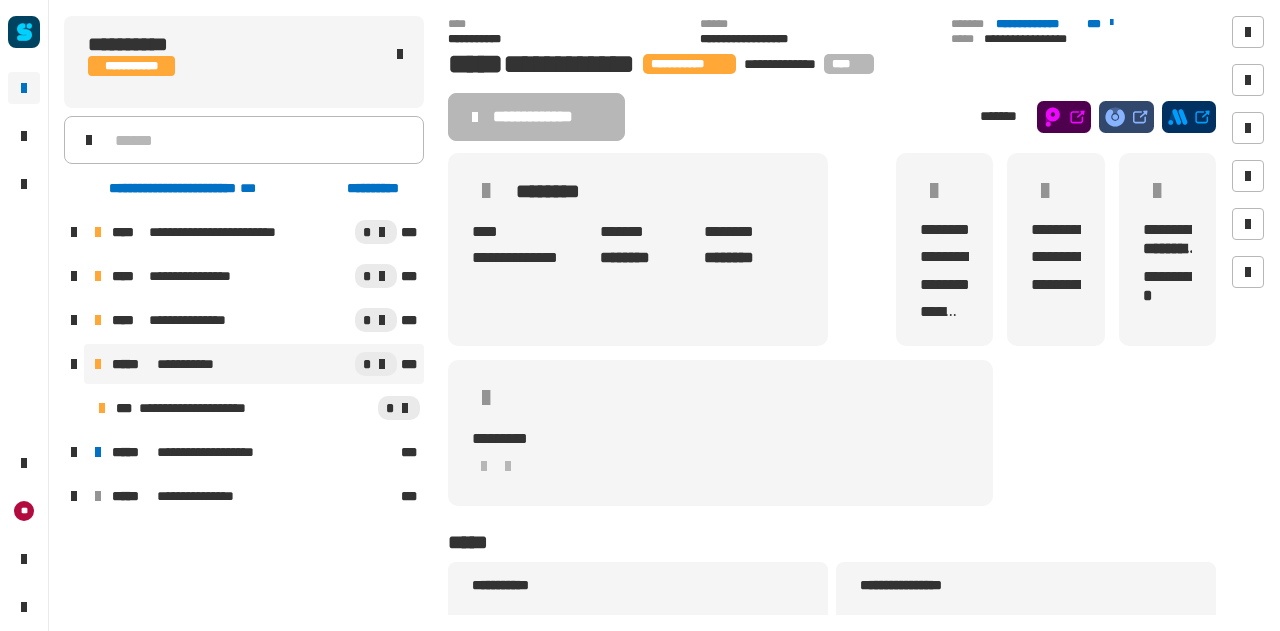 click on "****" 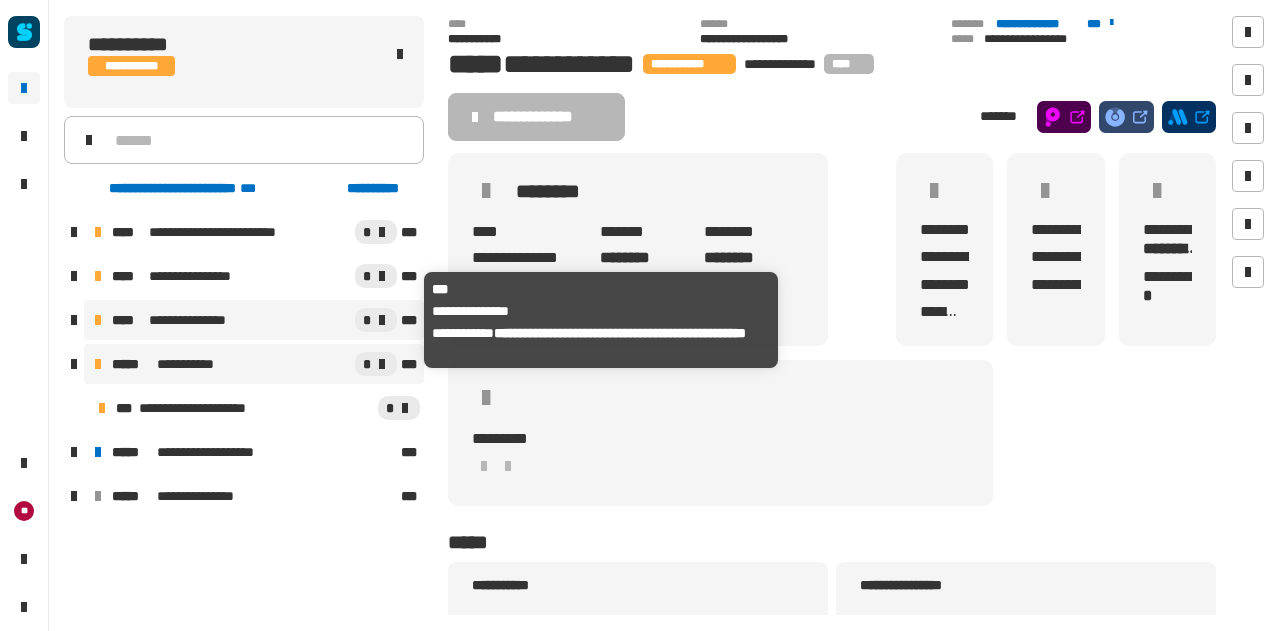click on "**********" at bounding box center [231, 320] 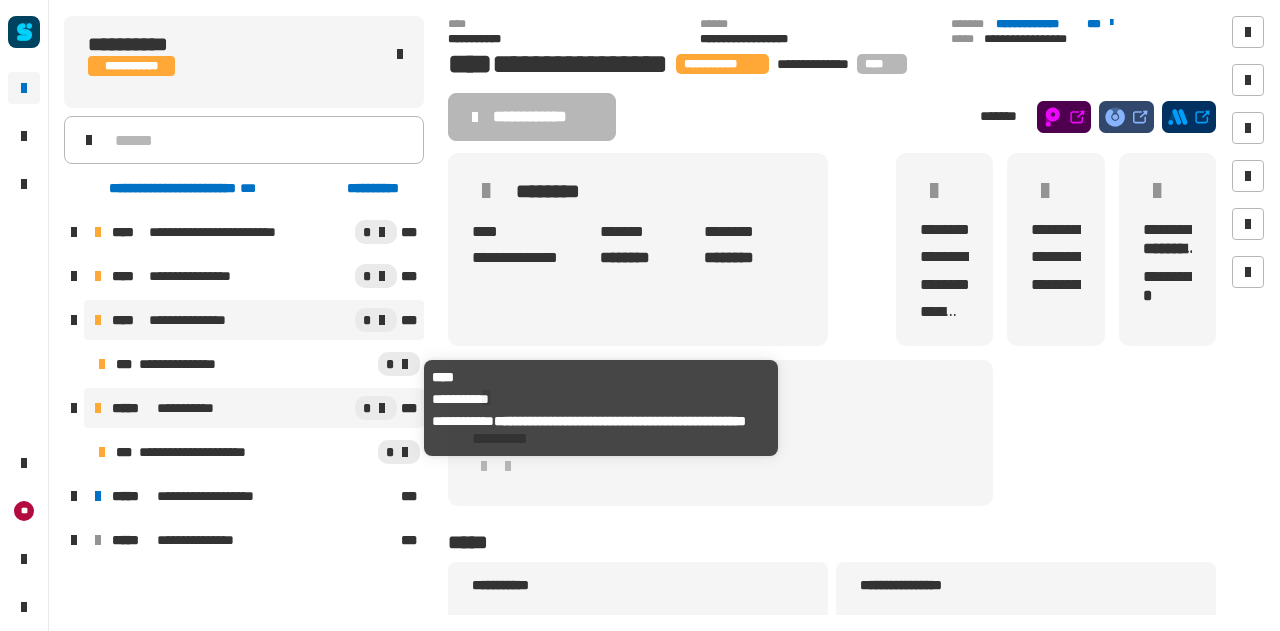 click on "**********" at bounding box center (231, 408) 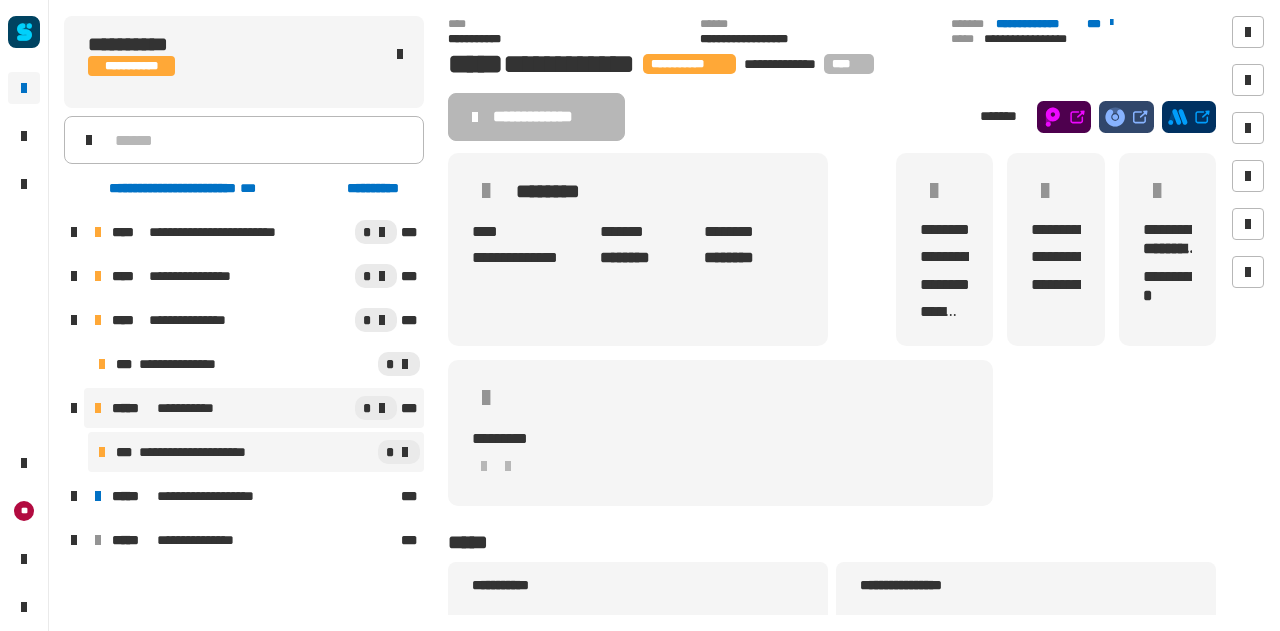 click on "**********" at bounding box center [200, 452] 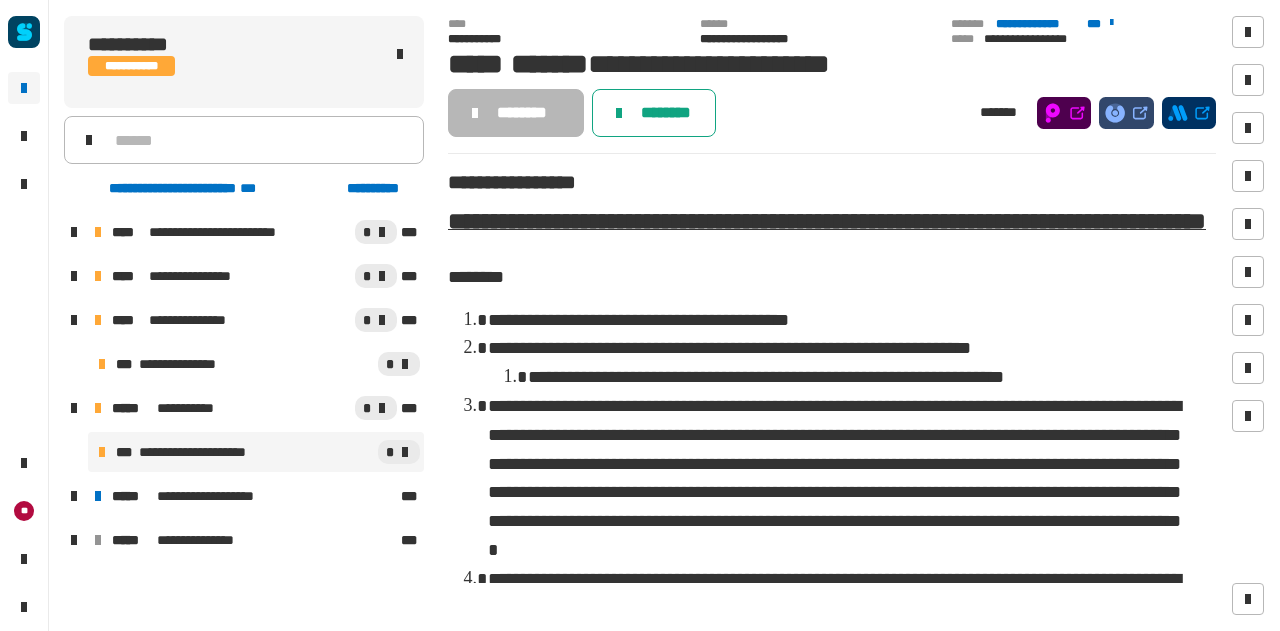 click on "********" 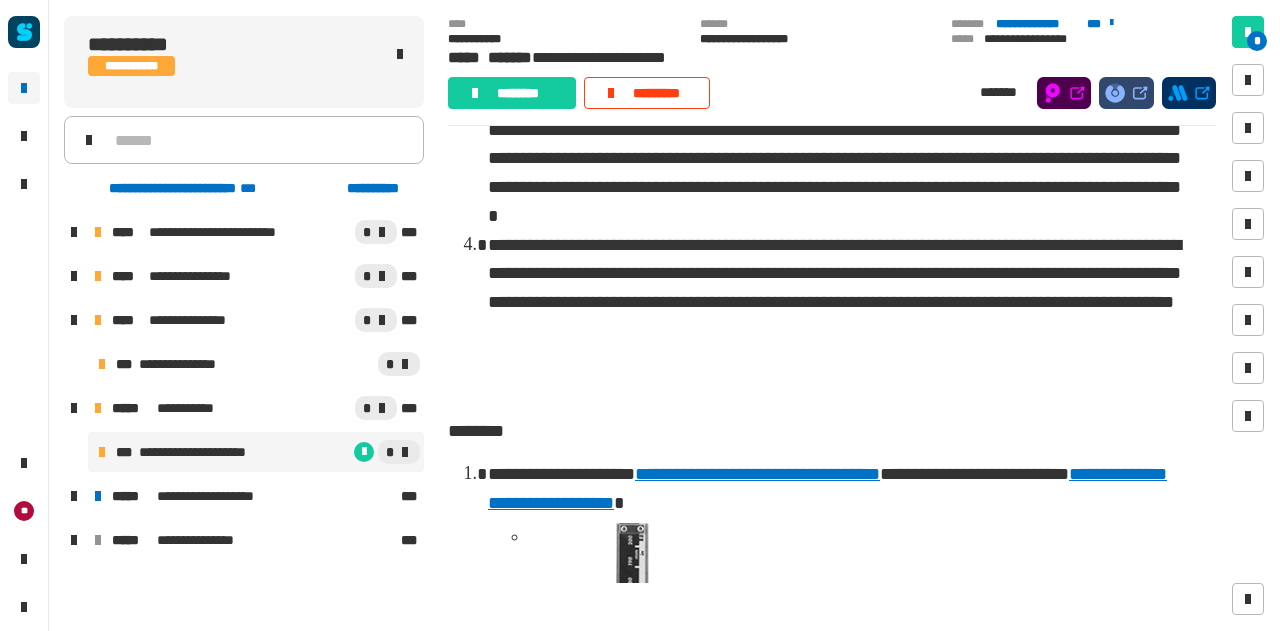 scroll, scrollTop: 0, scrollLeft: 0, axis: both 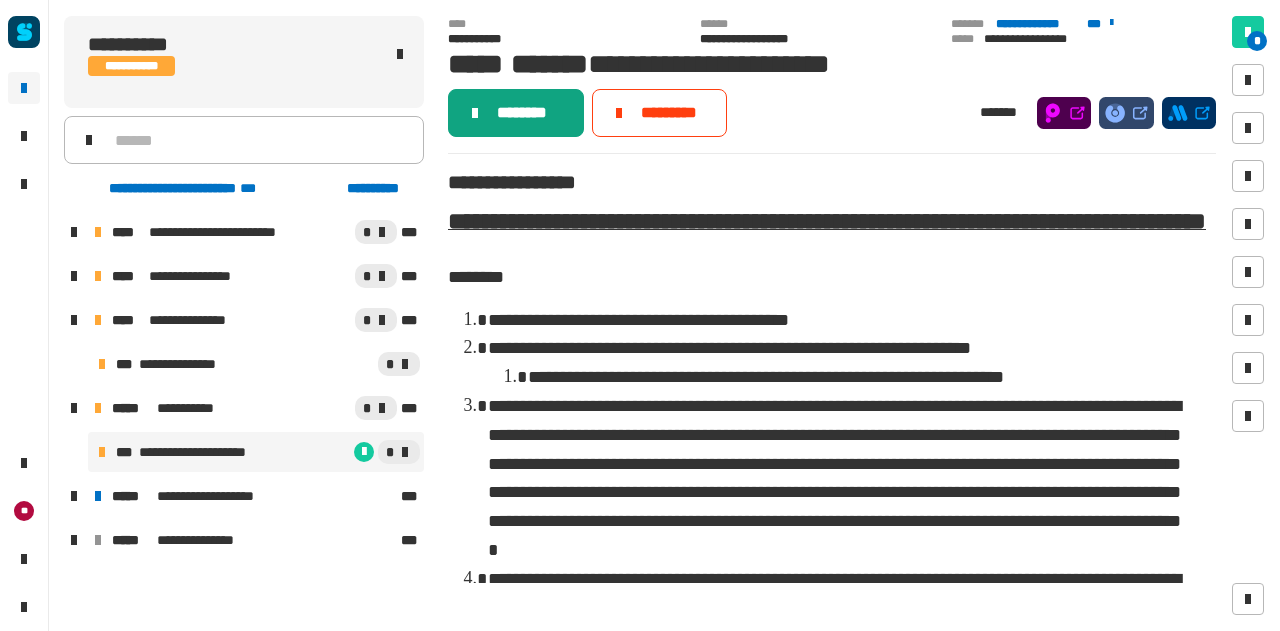 click on "********" 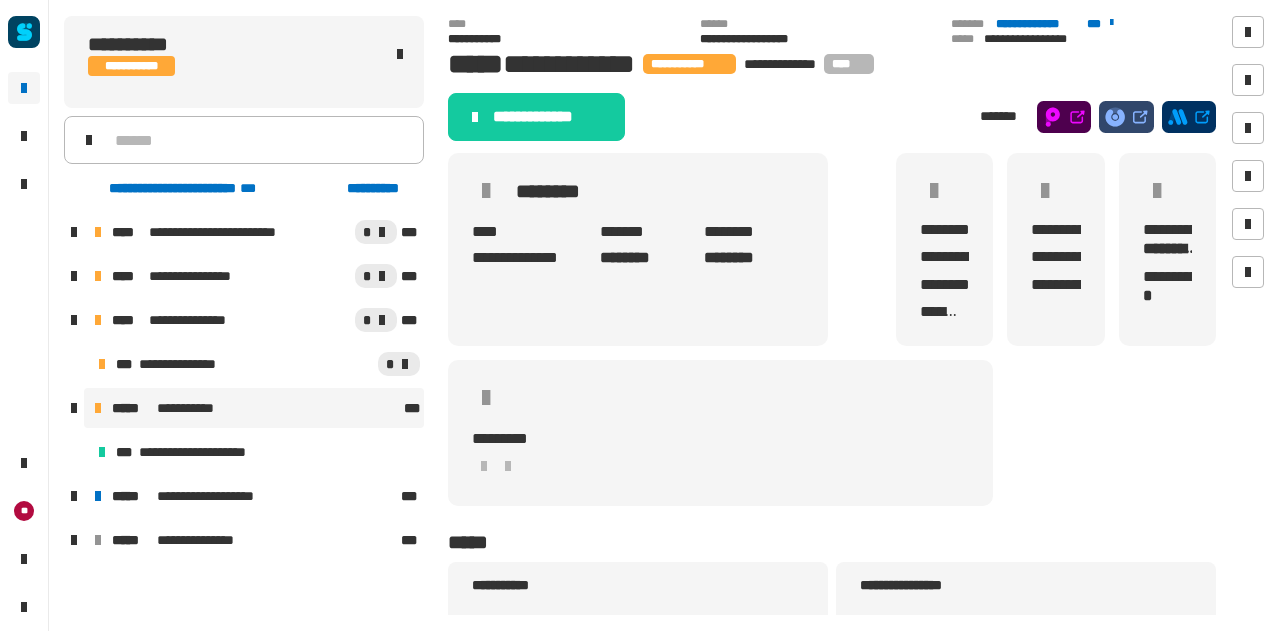 click on "**********" 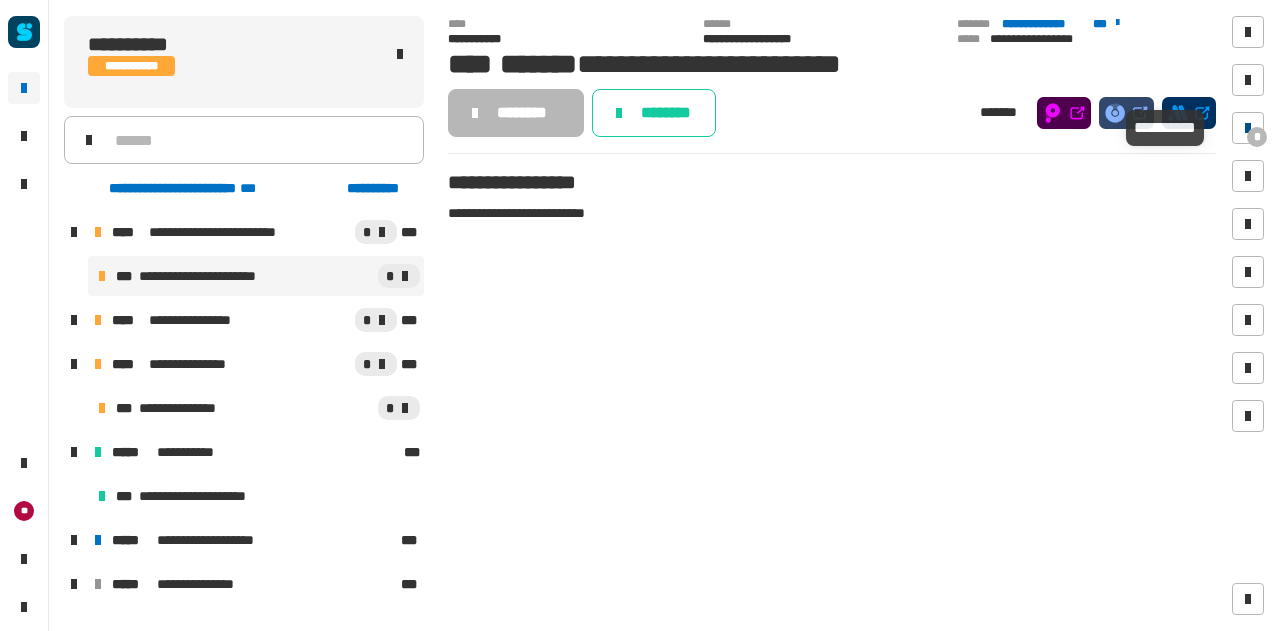 click on "*" at bounding box center (1257, 137) 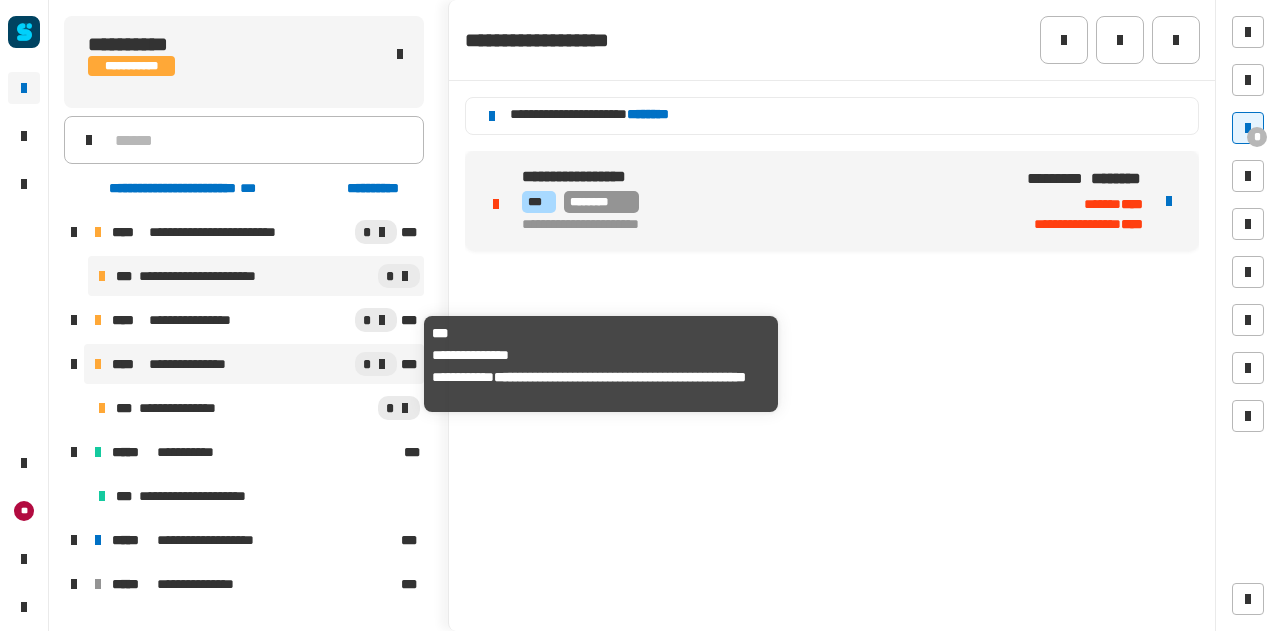 click on "**********" at bounding box center [196, 364] 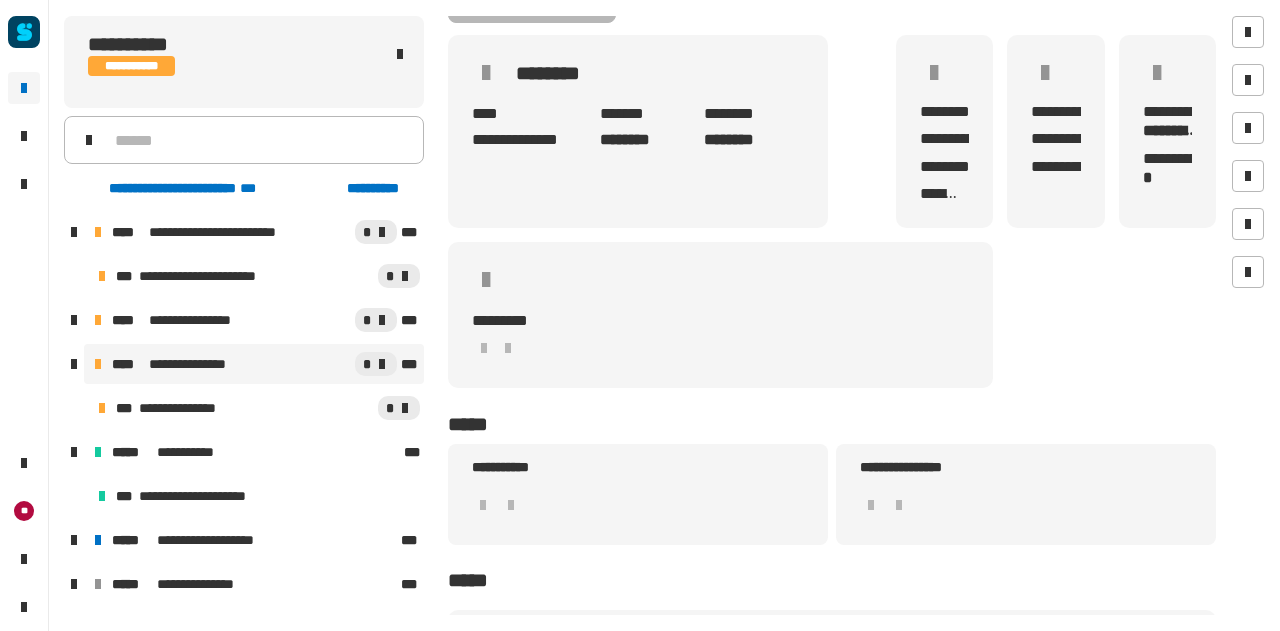 scroll, scrollTop: 167, scrollLeft: 0, axis: vertical 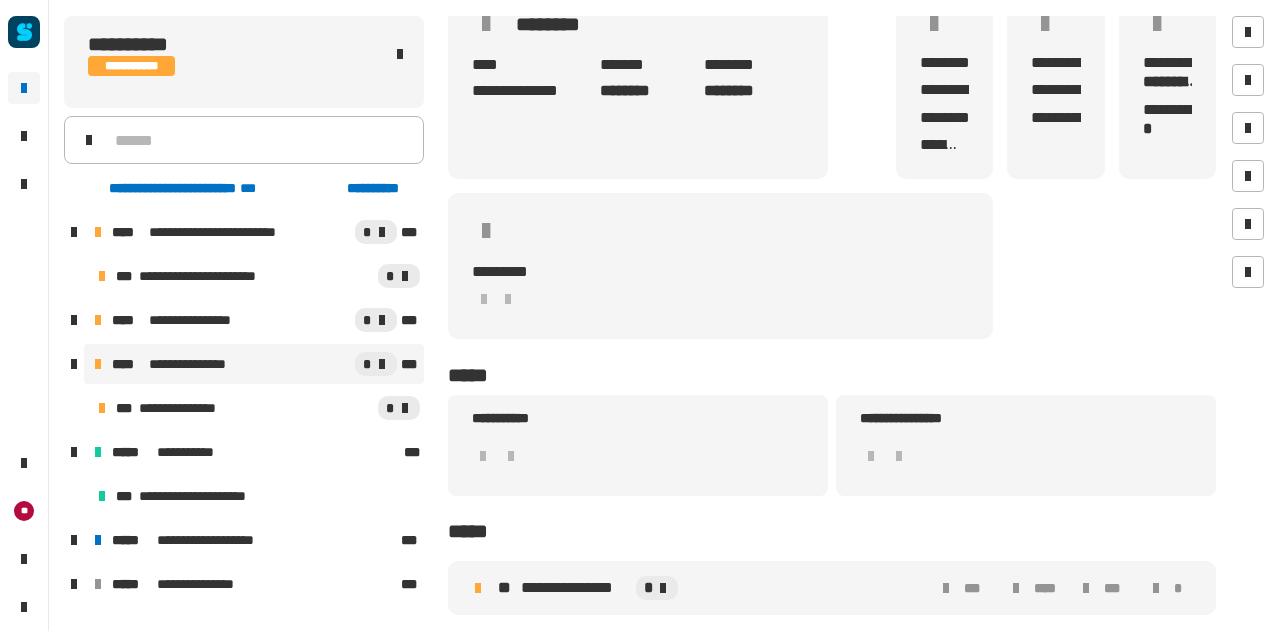 click on "**********" at bounding box center [574, 588] 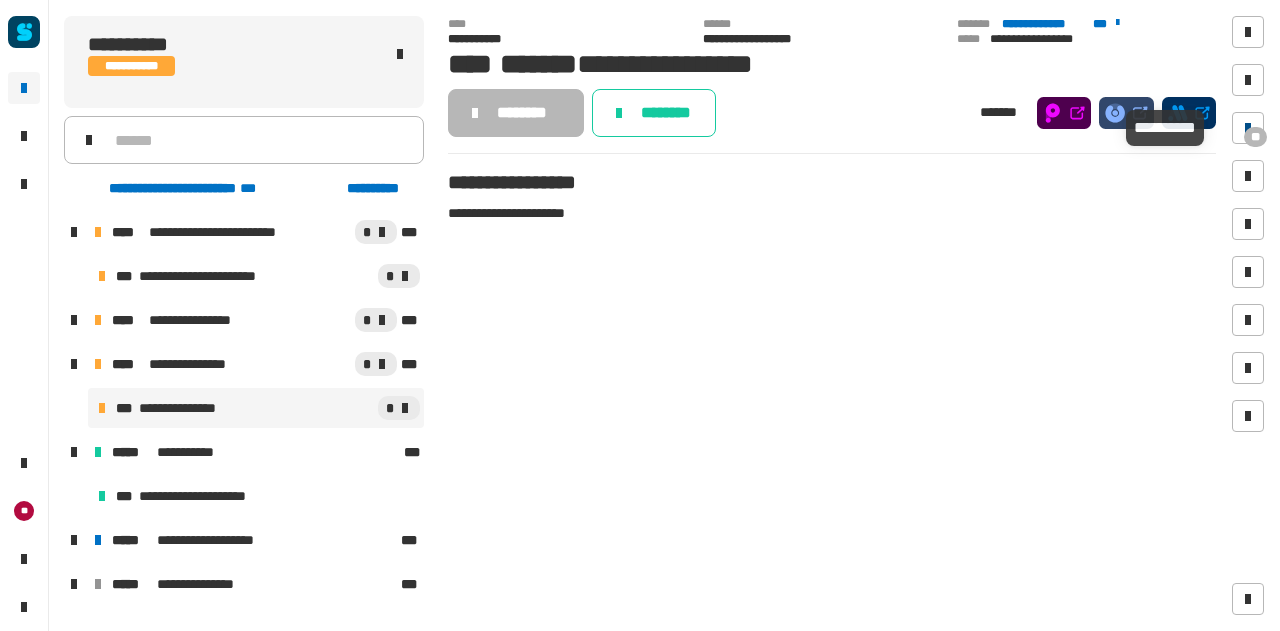 click on "**" at bounding box center (1255, 137) 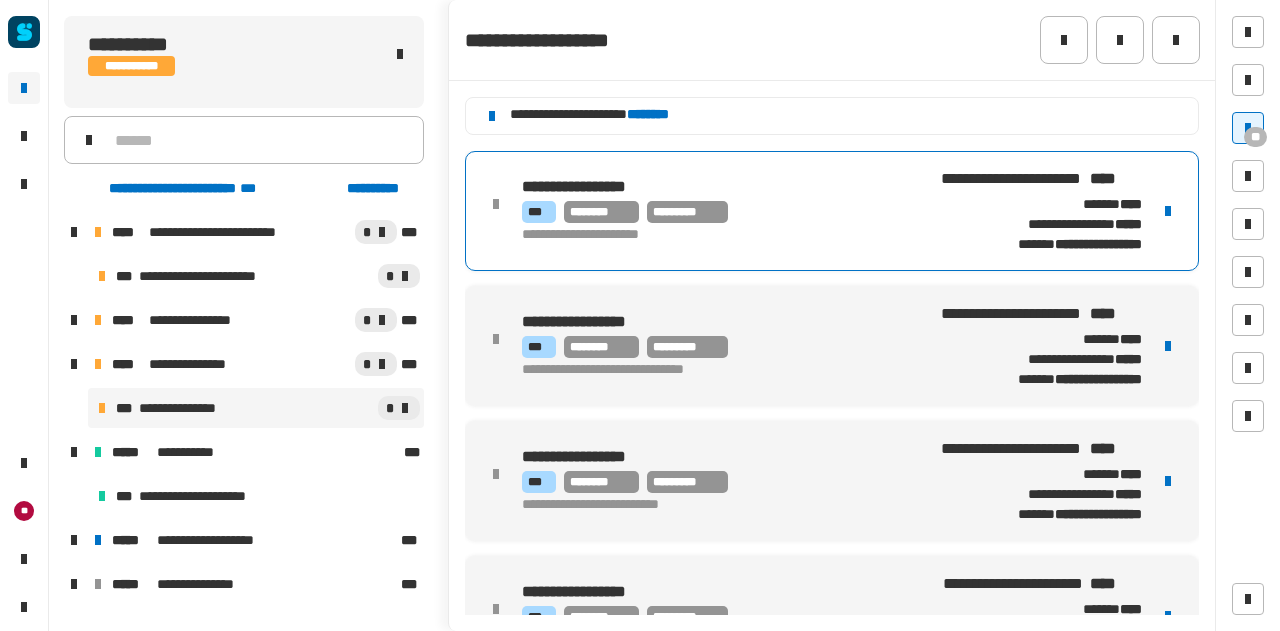 click on "[STREET] [NUMBER] [UNIT] [CITY] [STATE] [POSTAL_CODE] [COUNTRY] [COORDINATES] [COORDINATES] [DATE] [TIME] [TIMEZONE] support@example.com" at bounding box center (832, 211) 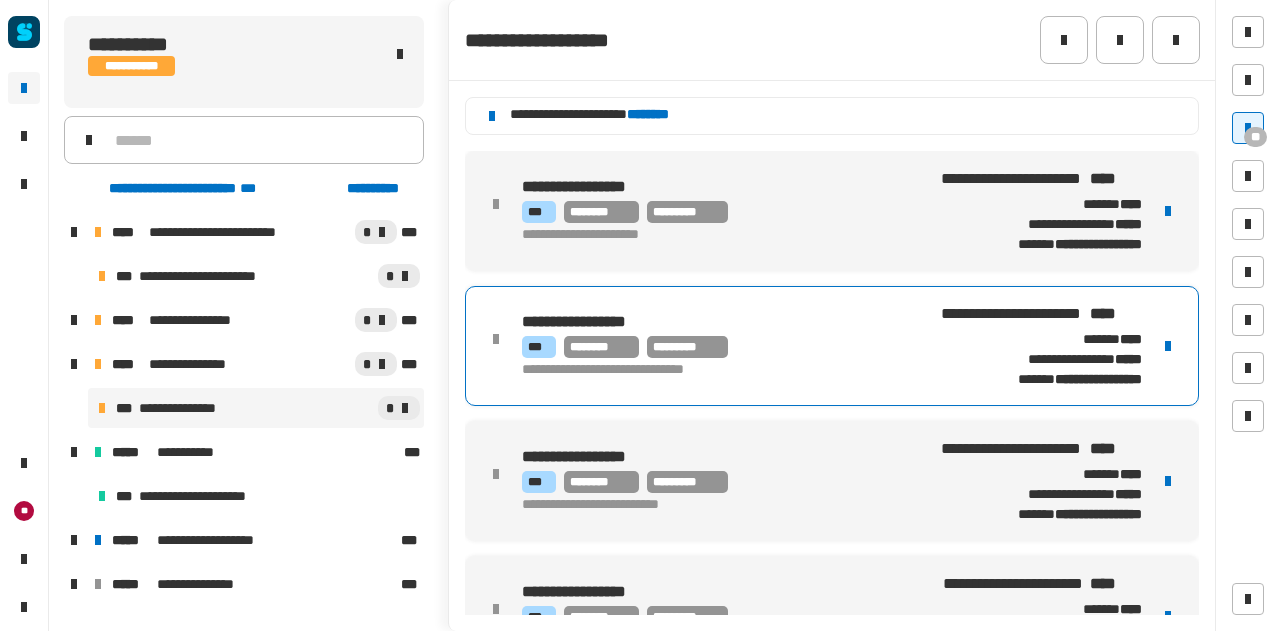 click on "**********" at bounding box center [1041, 314] 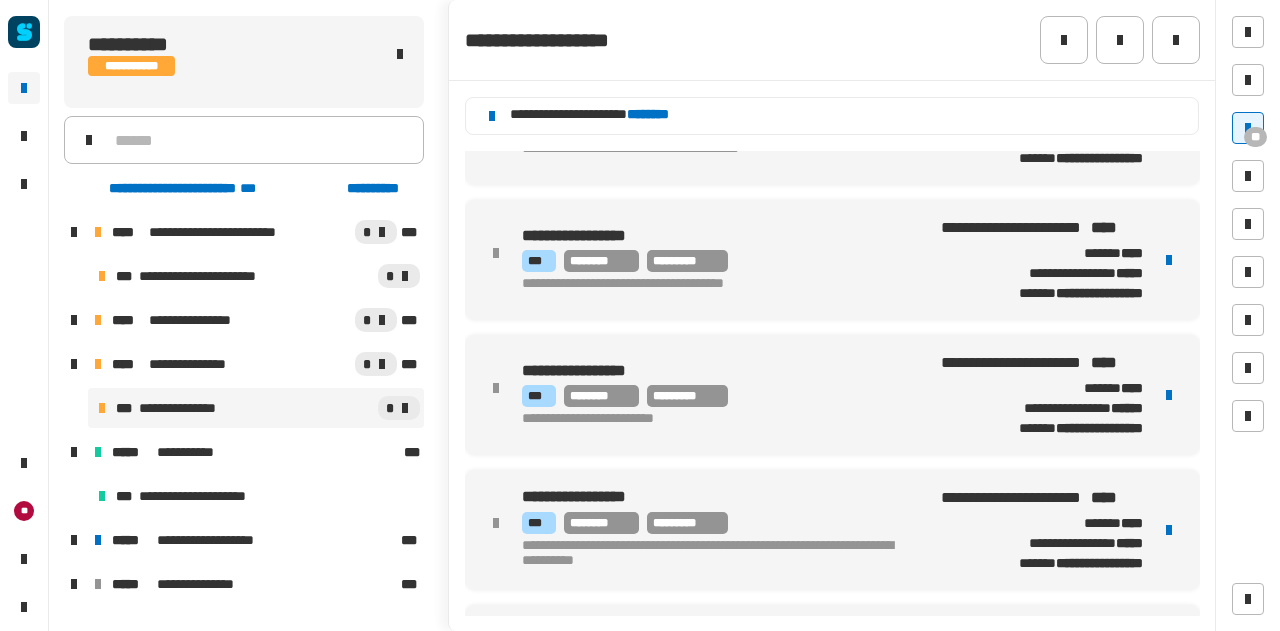 scroll, scrollTop: 1098, scrollLeft: 0, axis: vertical 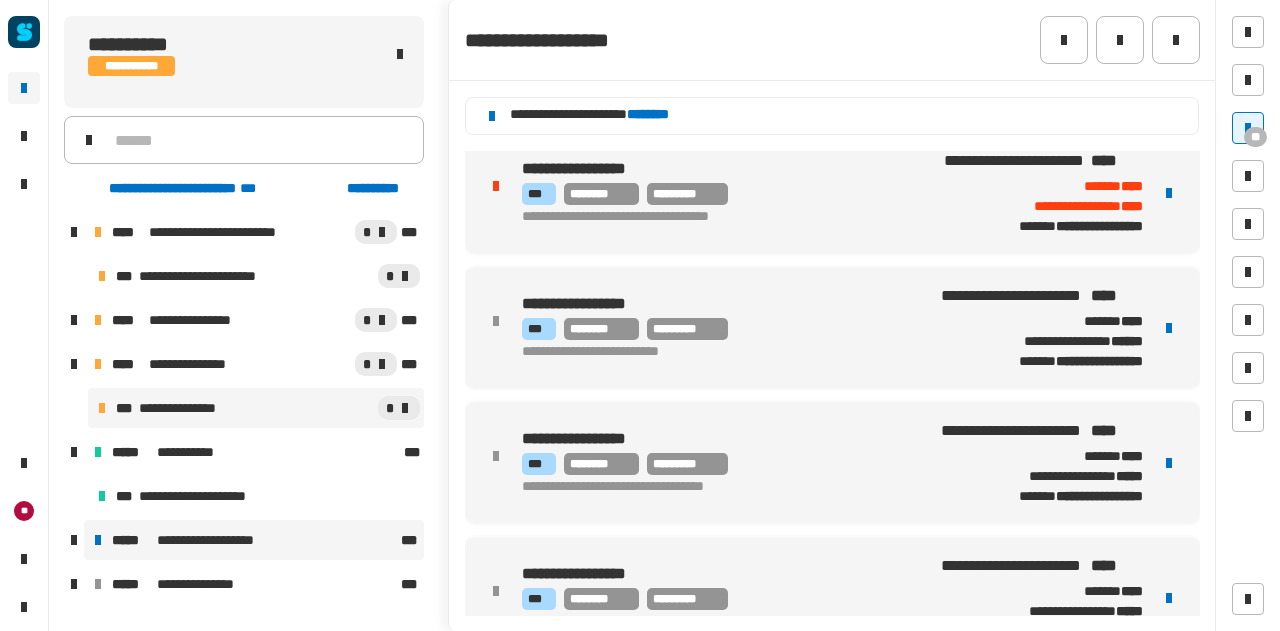 click on "**********" at bounding box center (254, 540) 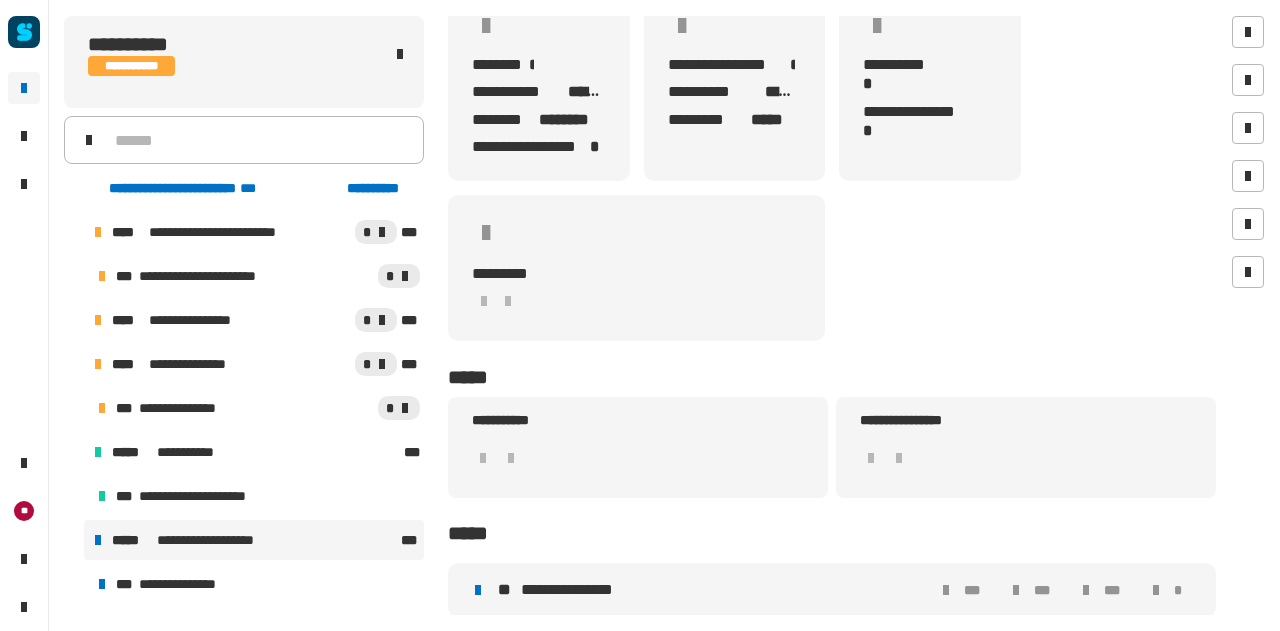 scroll, scrollTop: 151, scrollLeft: 0, axis: vertical 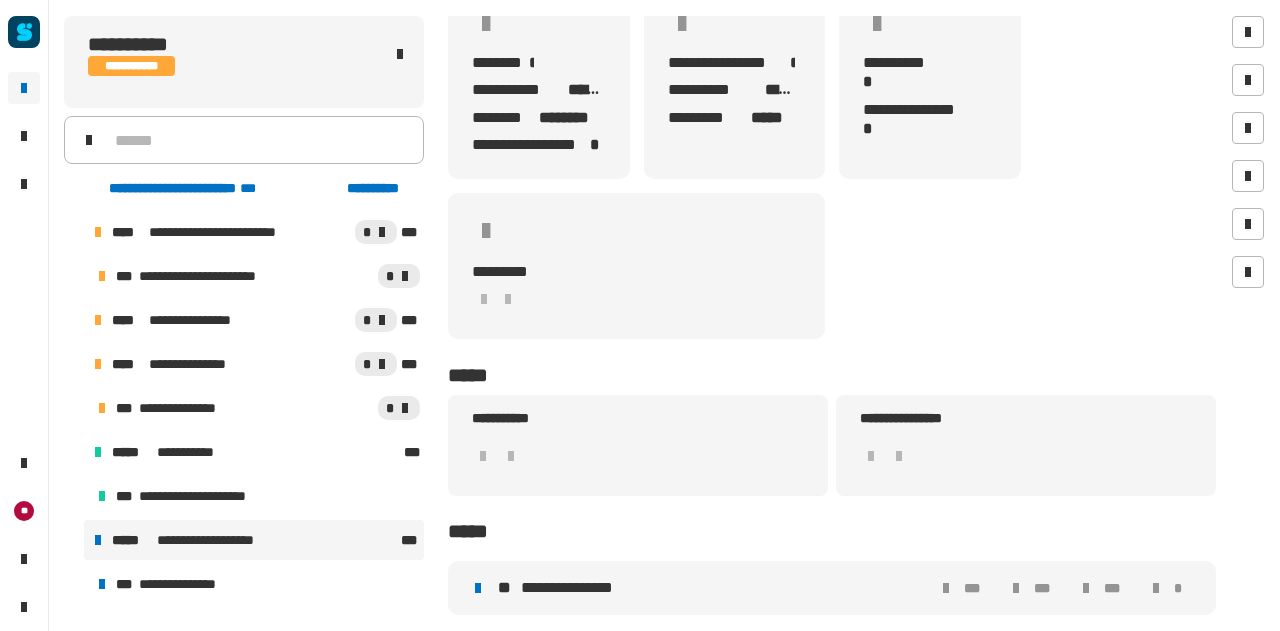 click on "**********" at bounding box center (569, 588) 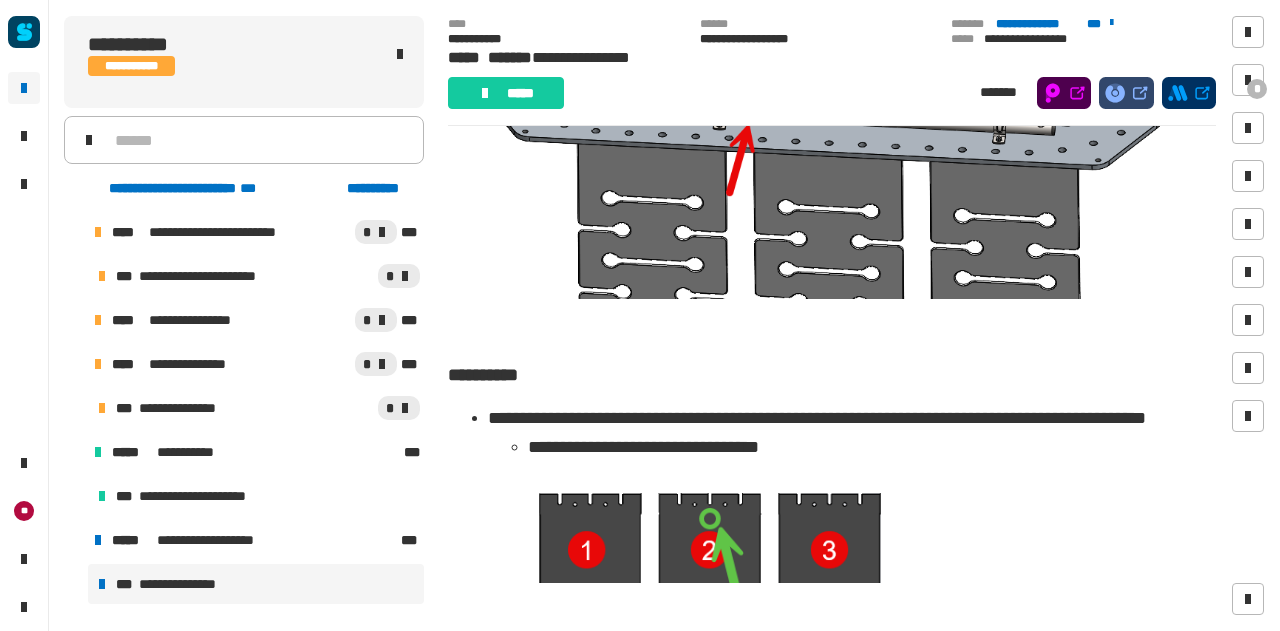 scroll, scrollTop: 0, scrollLeft: 0, axis: both 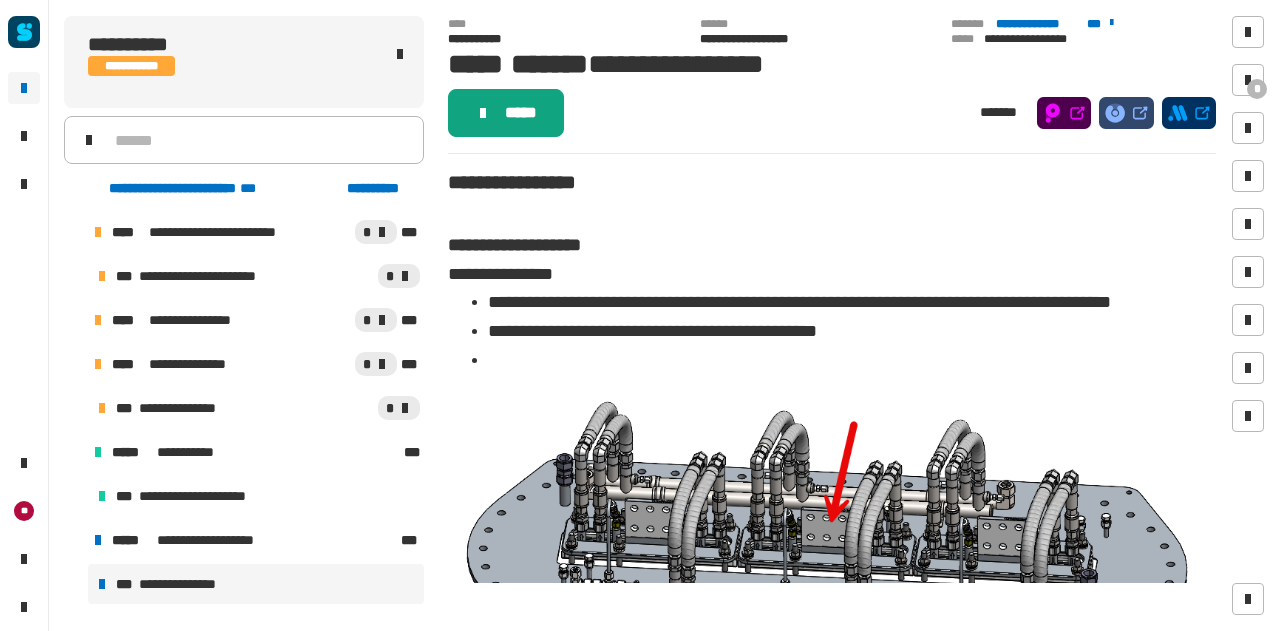 click on "*****" 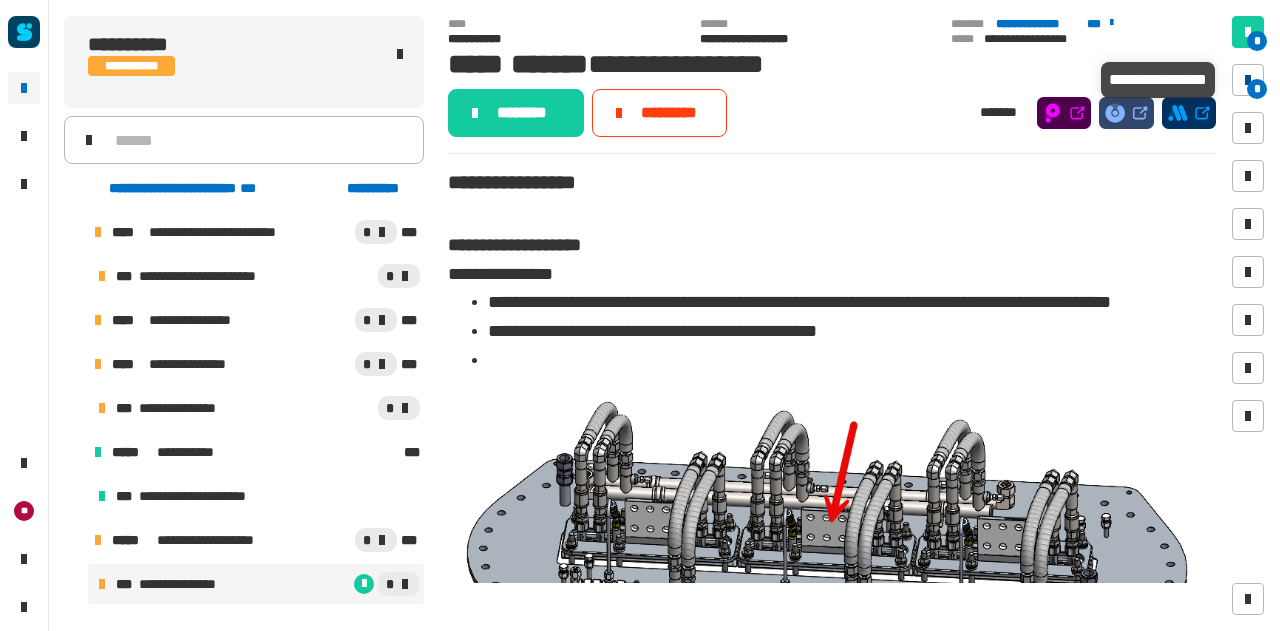 click on "*" at bounding box center [1248, 80] 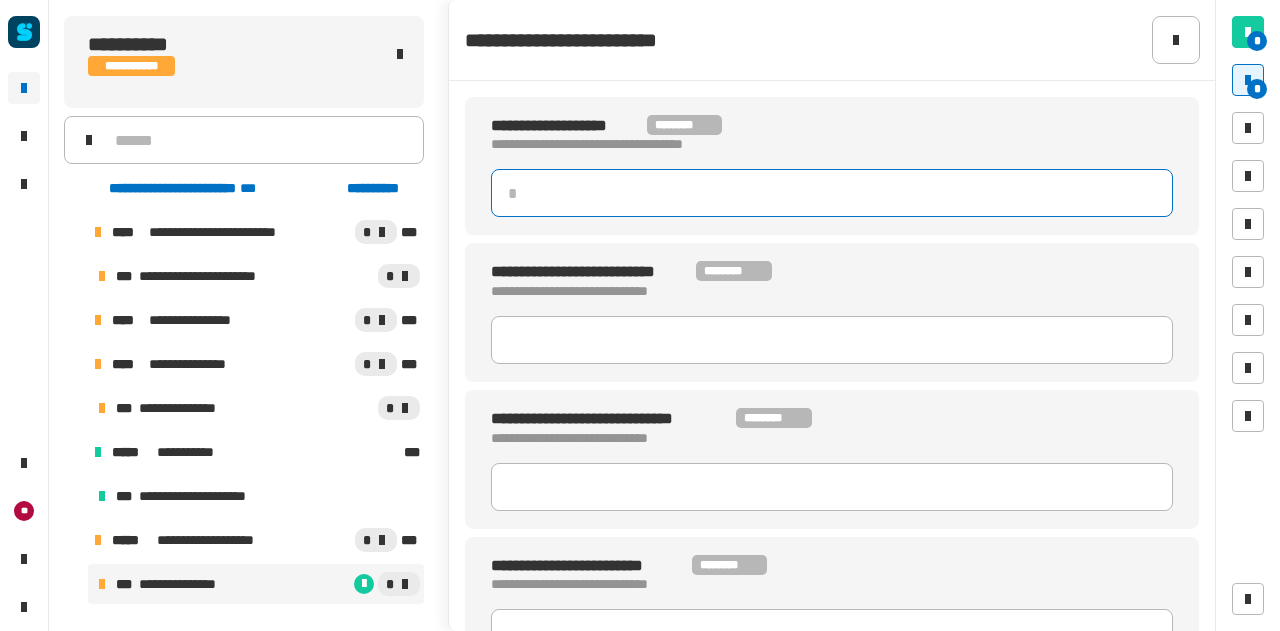 click 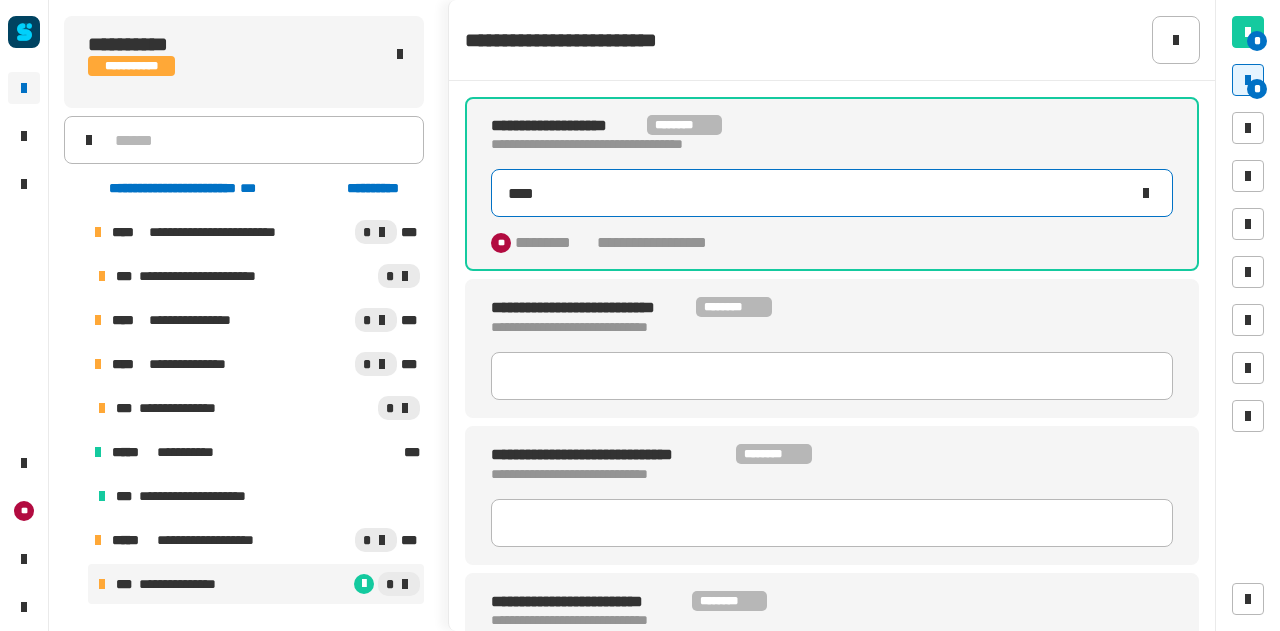type on "****" 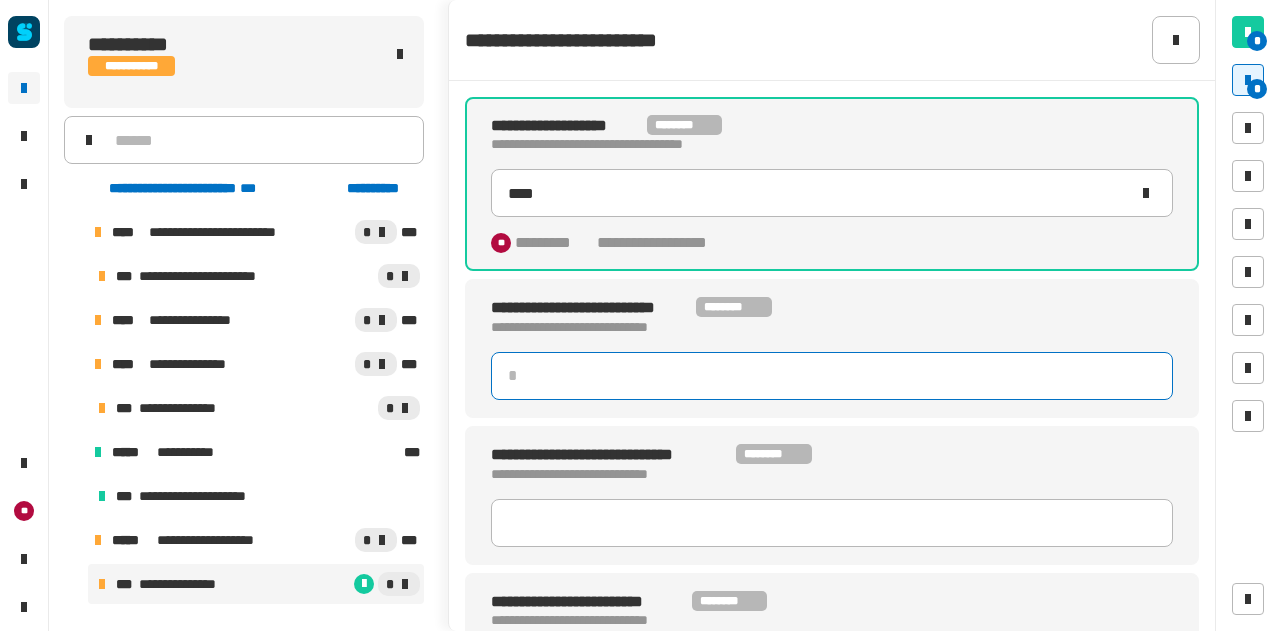 click 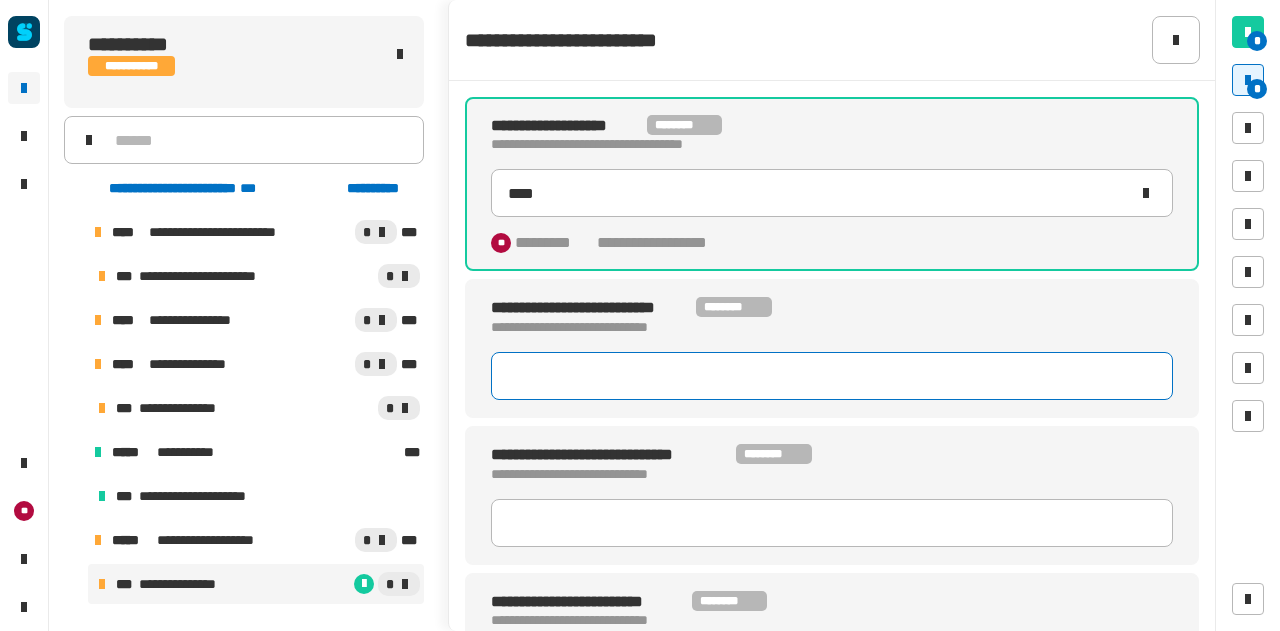 type on "*" 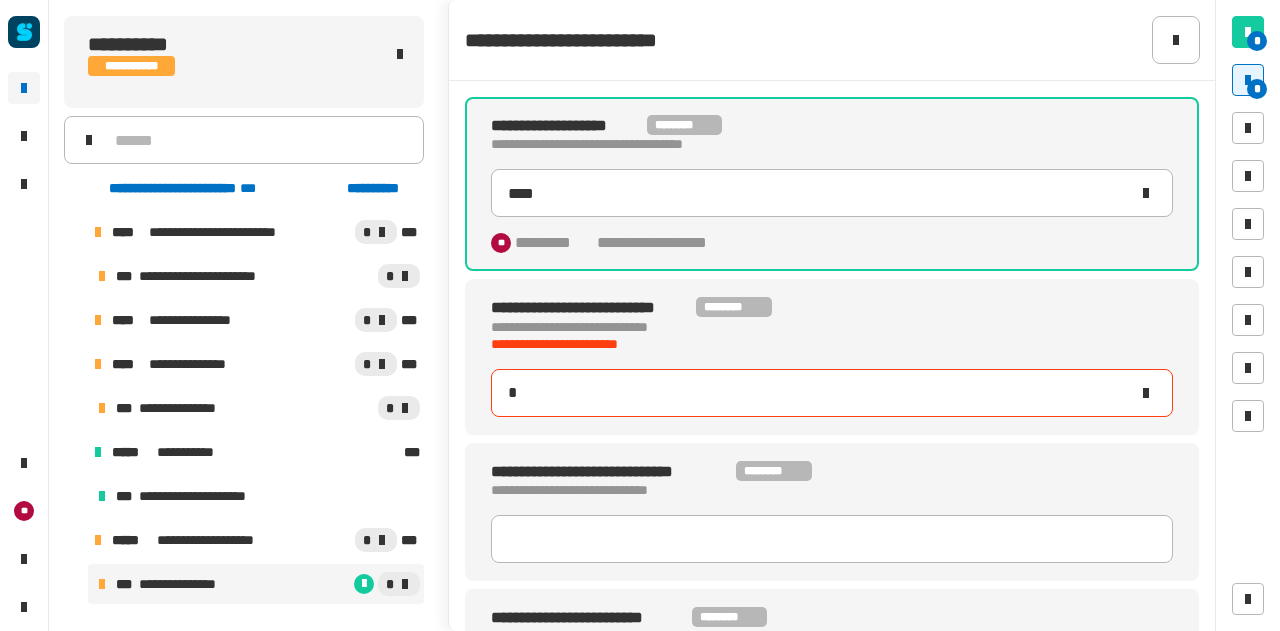 type on "****" 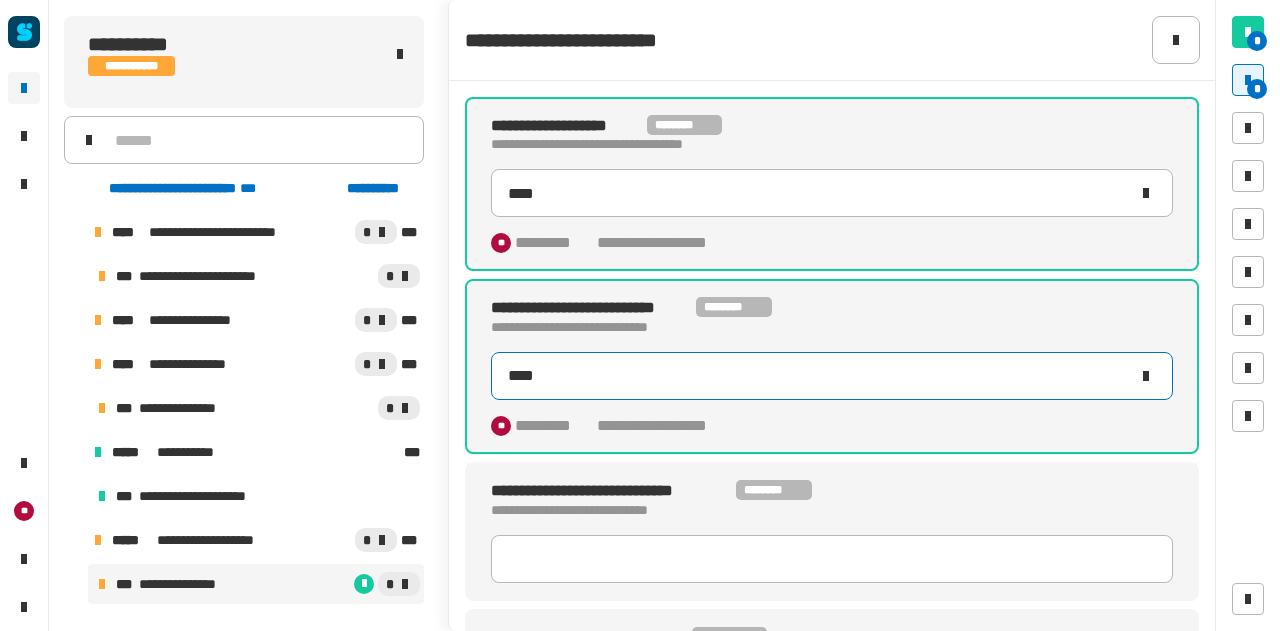 type on "*****" 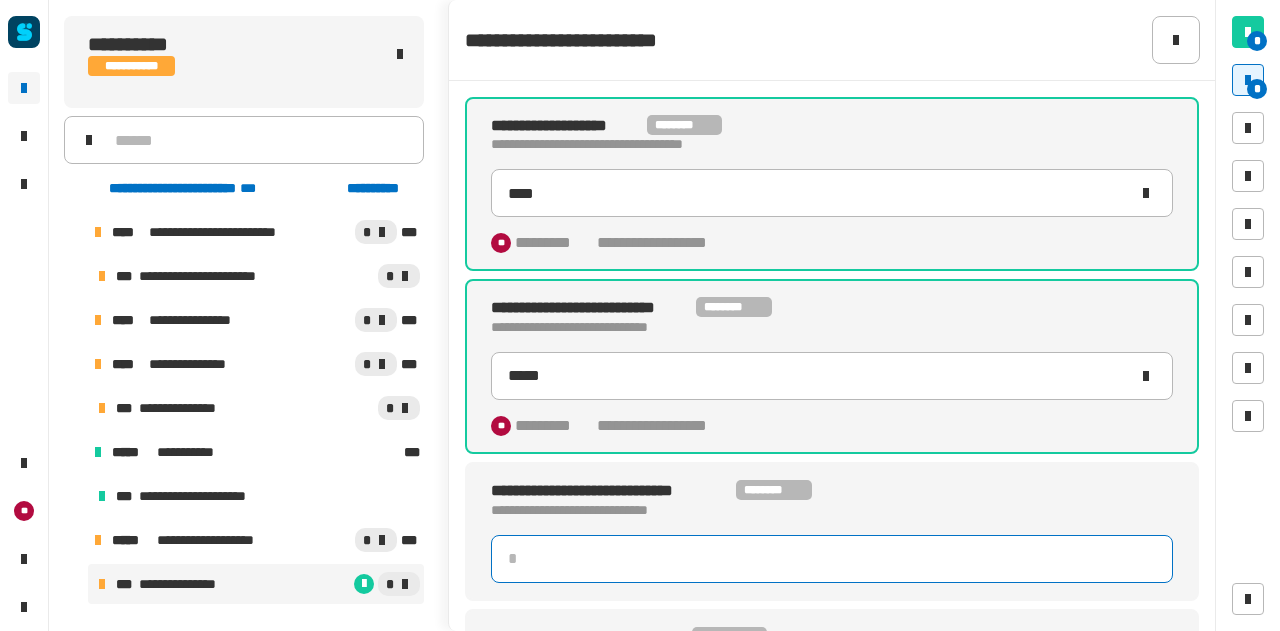 click 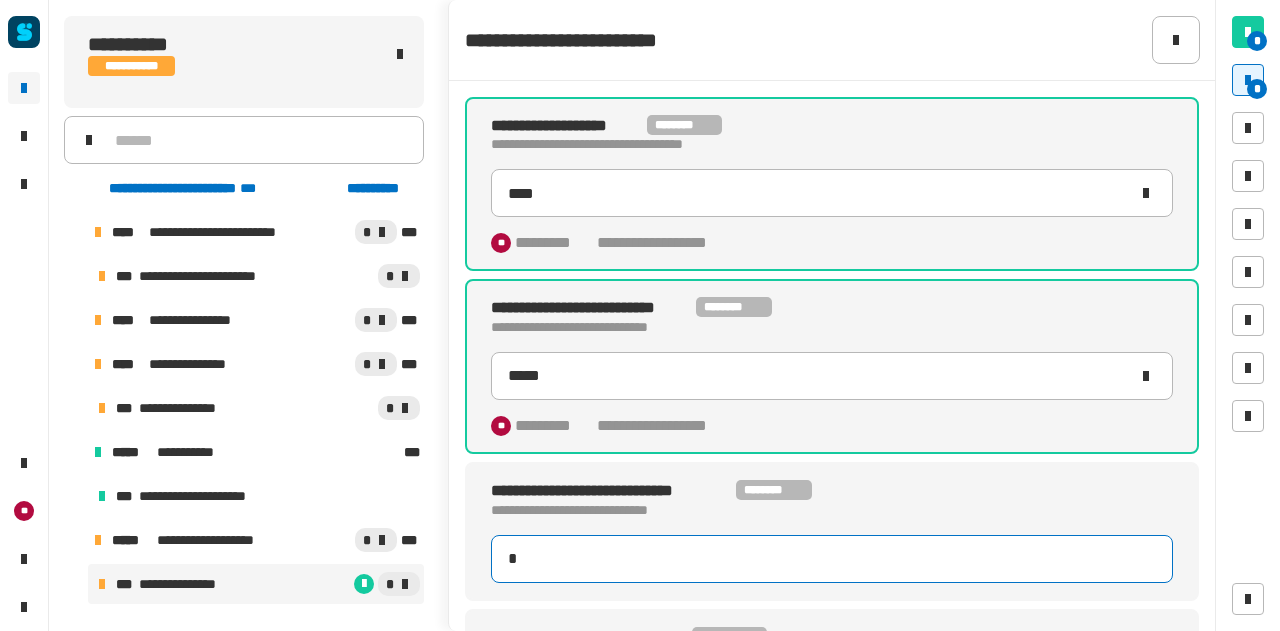 type on "**" 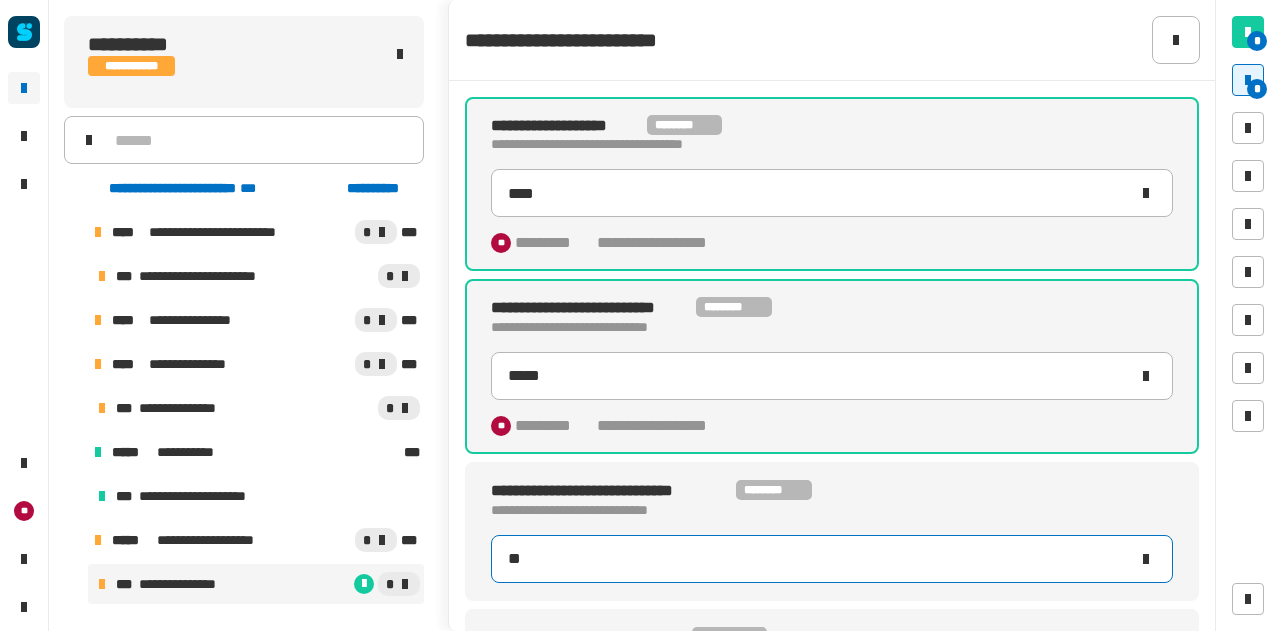 type on "*****" 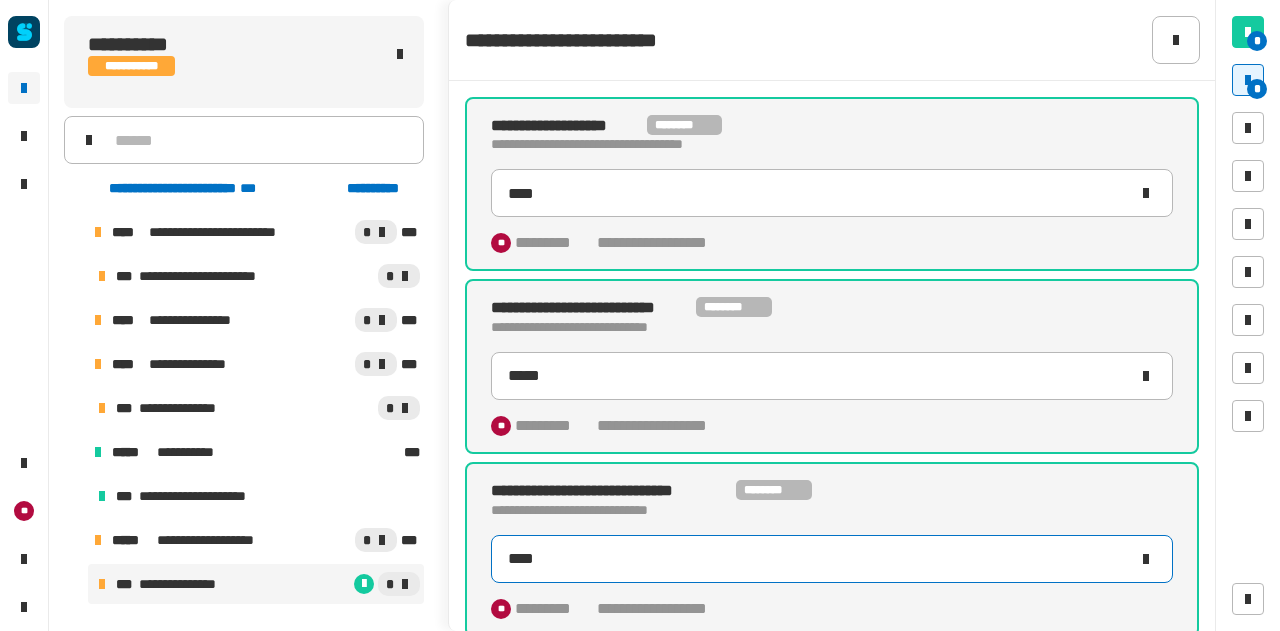 type on "****" 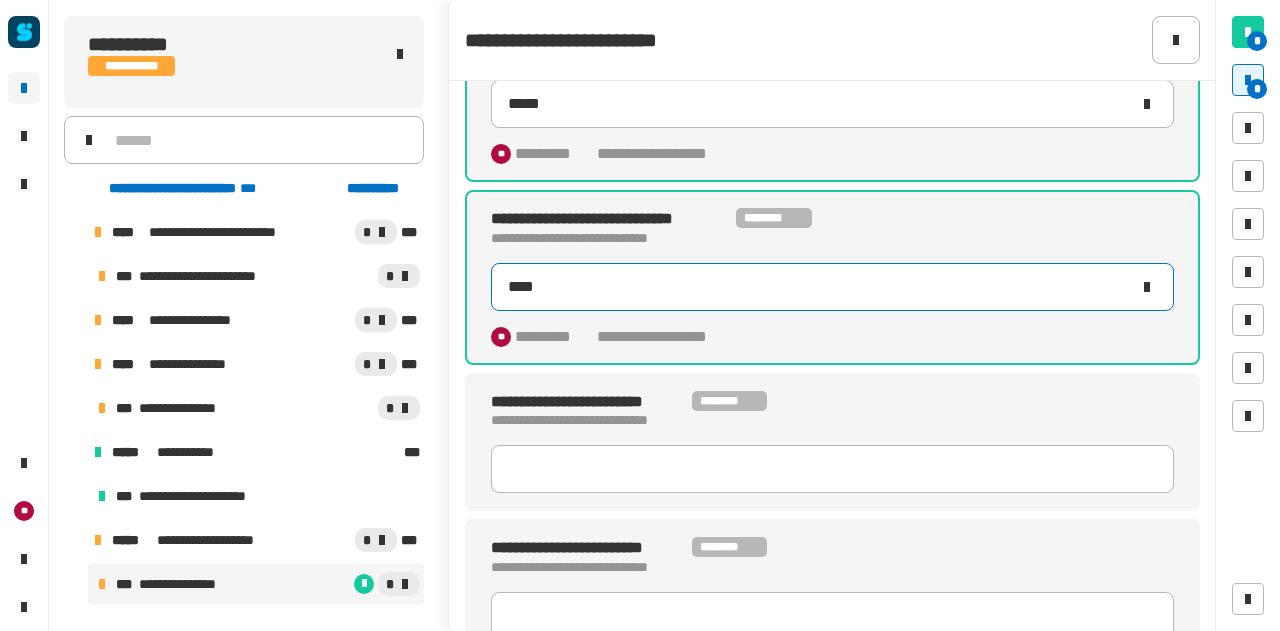 scroll, scrollTop: 278, scrollLeft: 0, axis: vertical 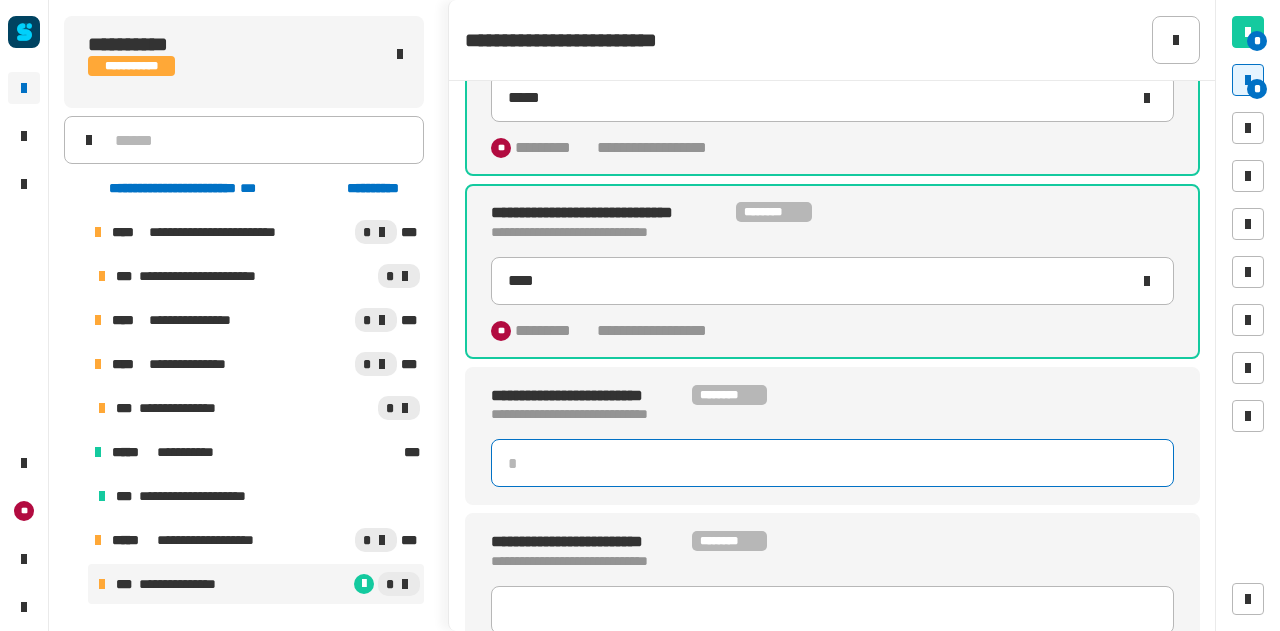 click 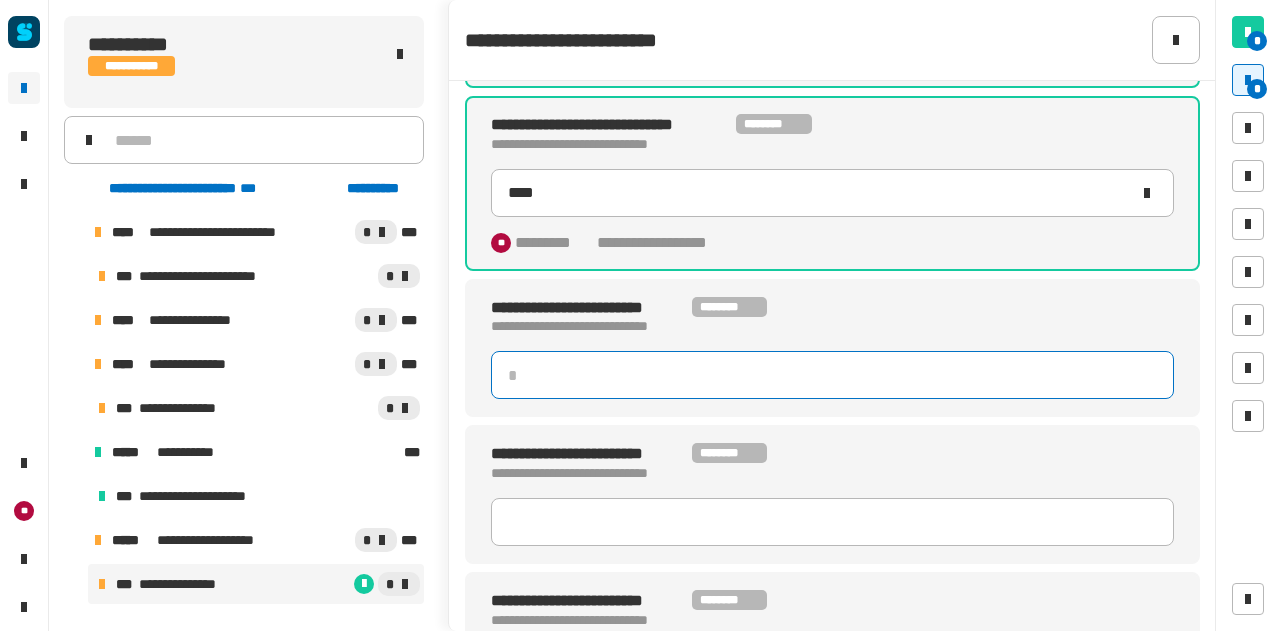 scroll, scrollTop: 445, scrollLeft: 0, axis: vertical 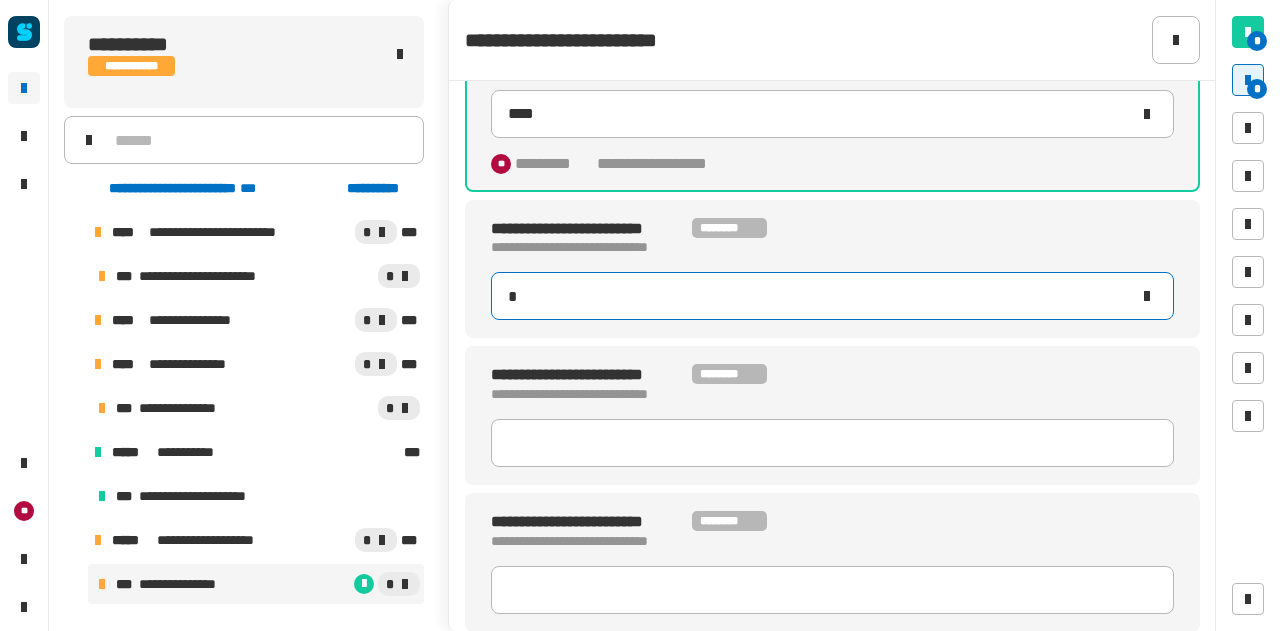 type on "**" 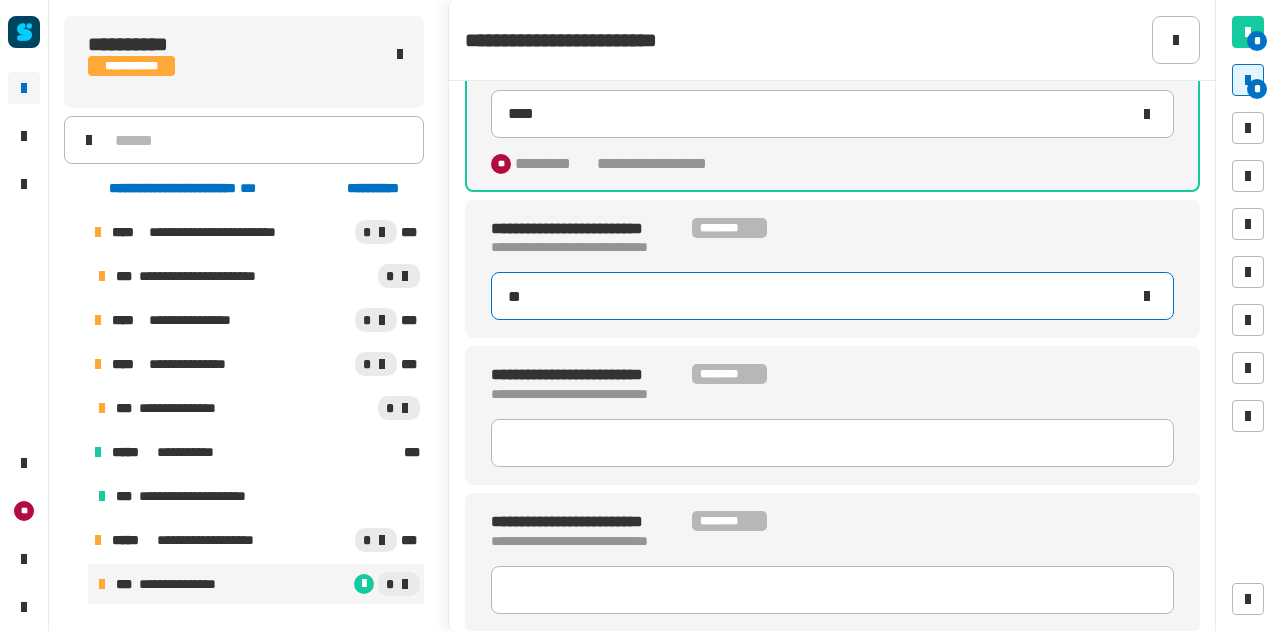 type on "****" 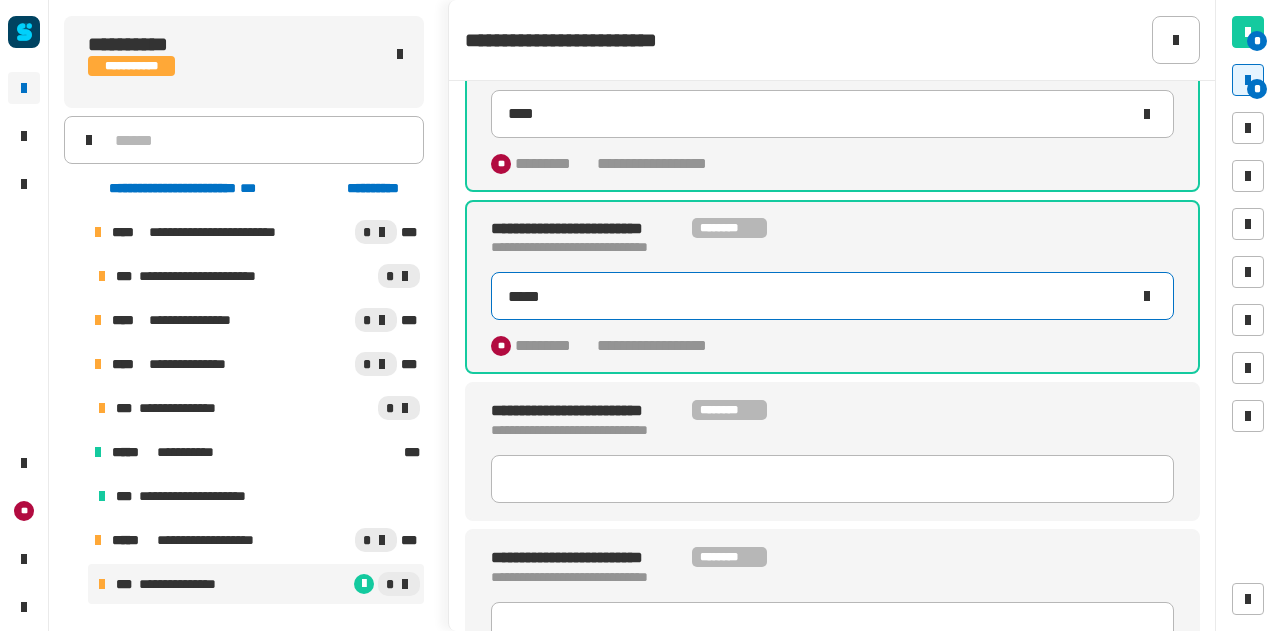 type on "******" 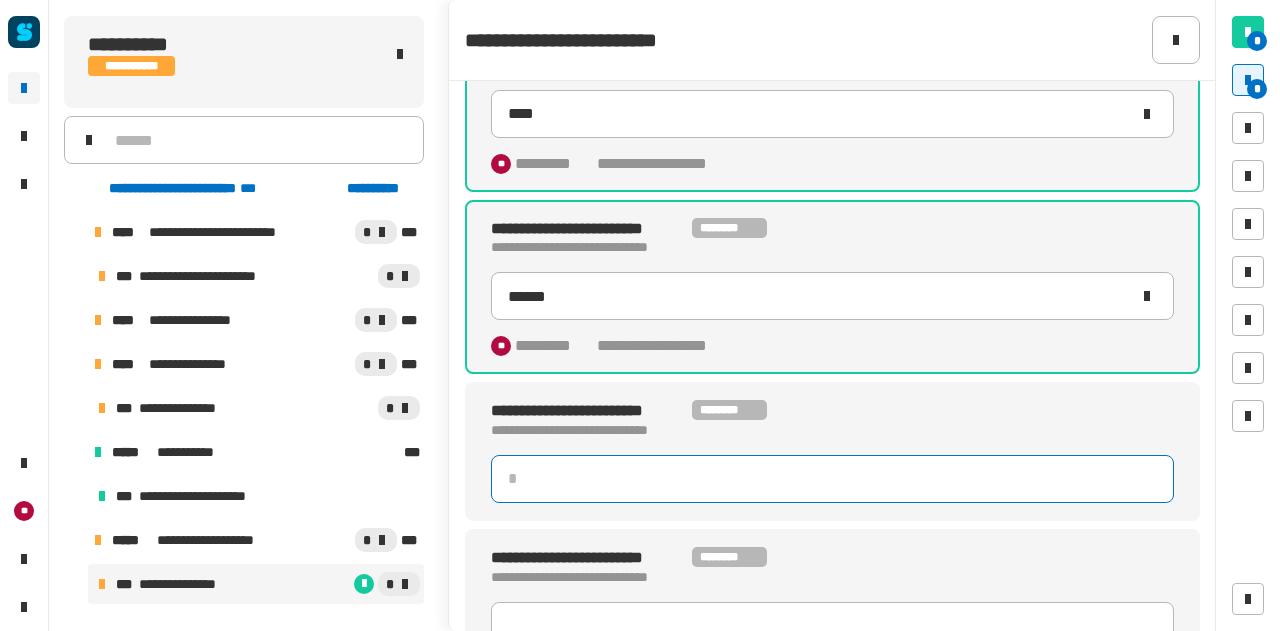 click 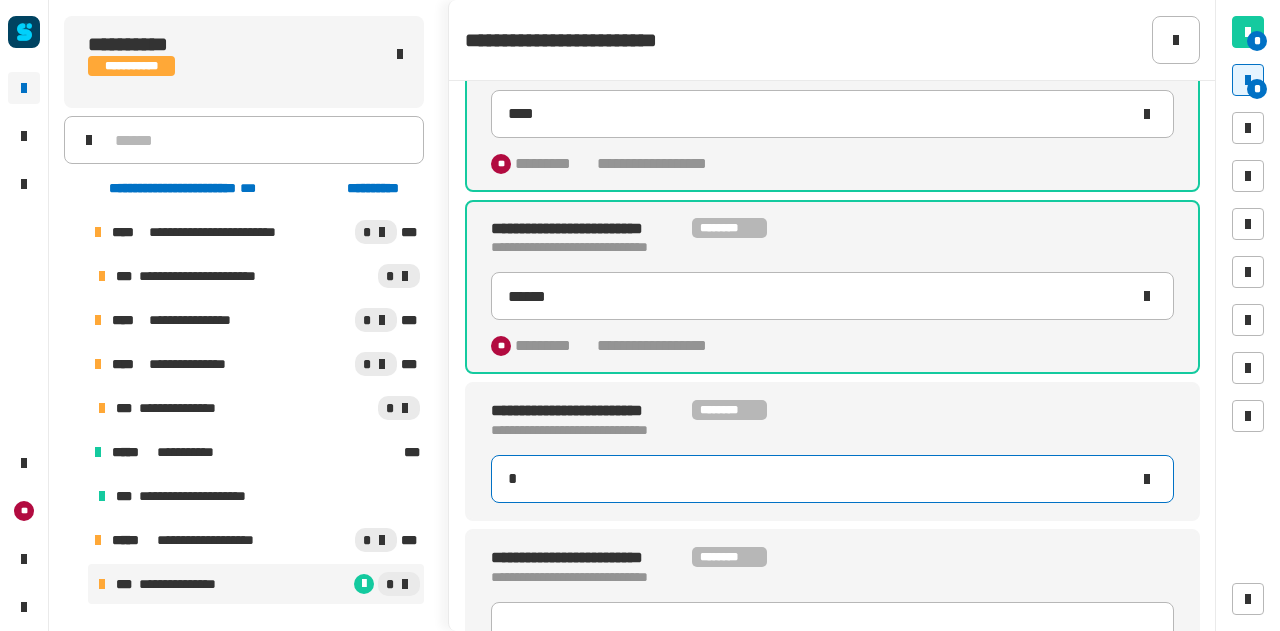 type on "**" 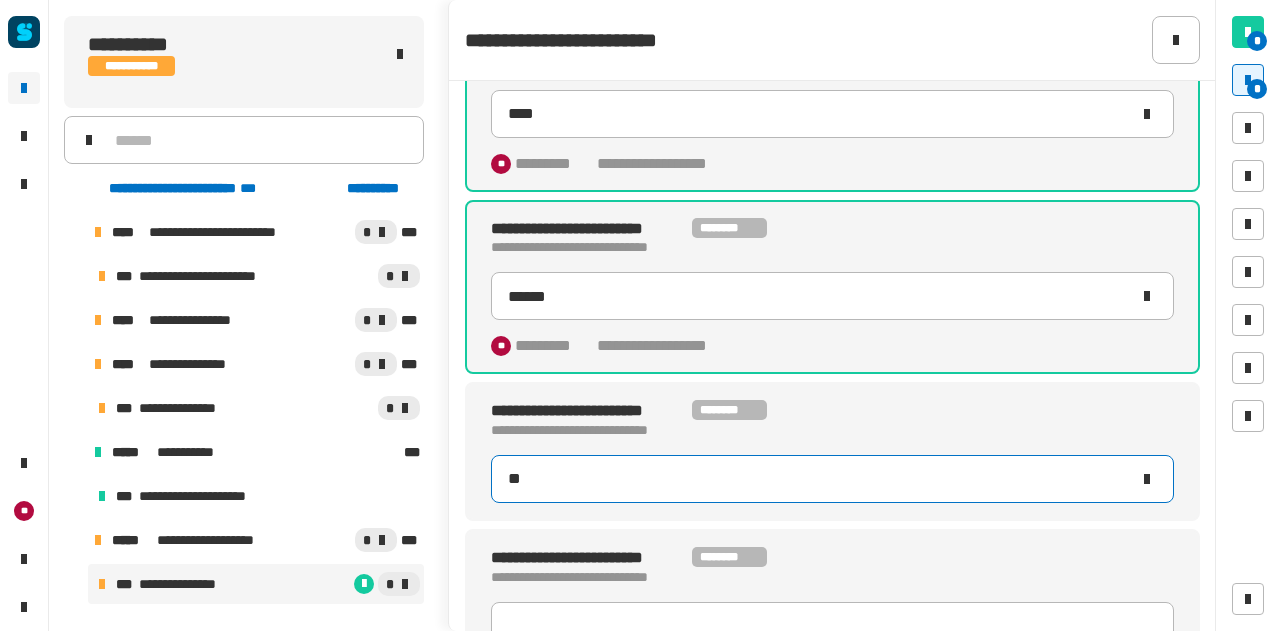 type on "******" 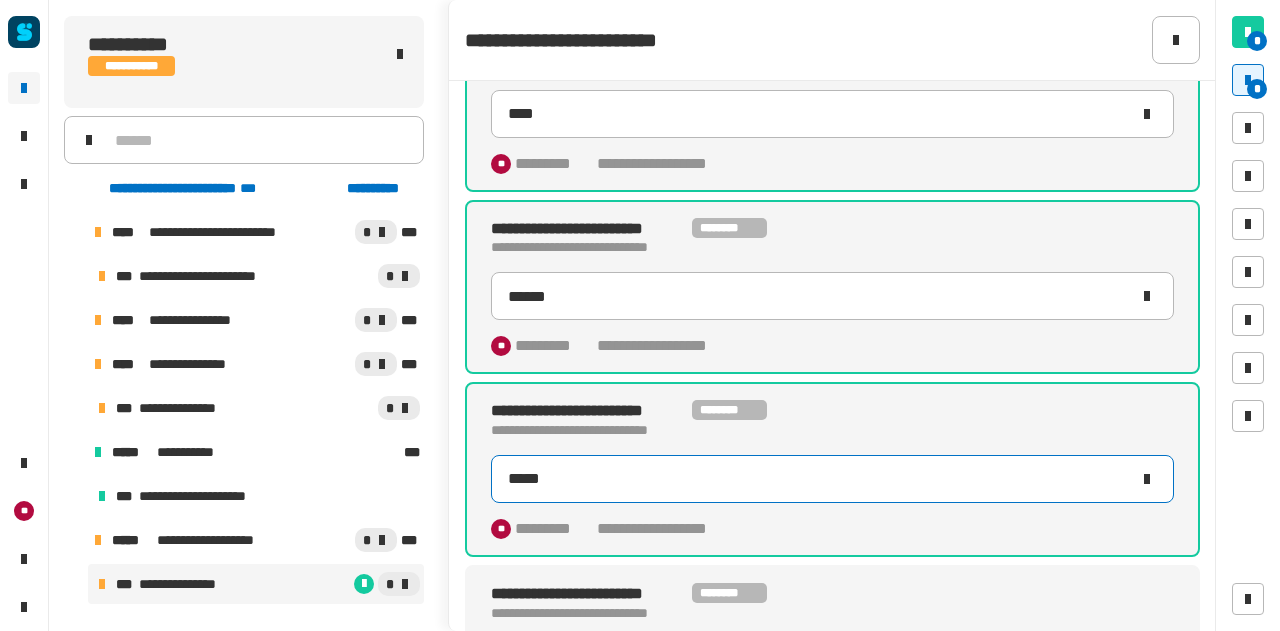 type on "******" 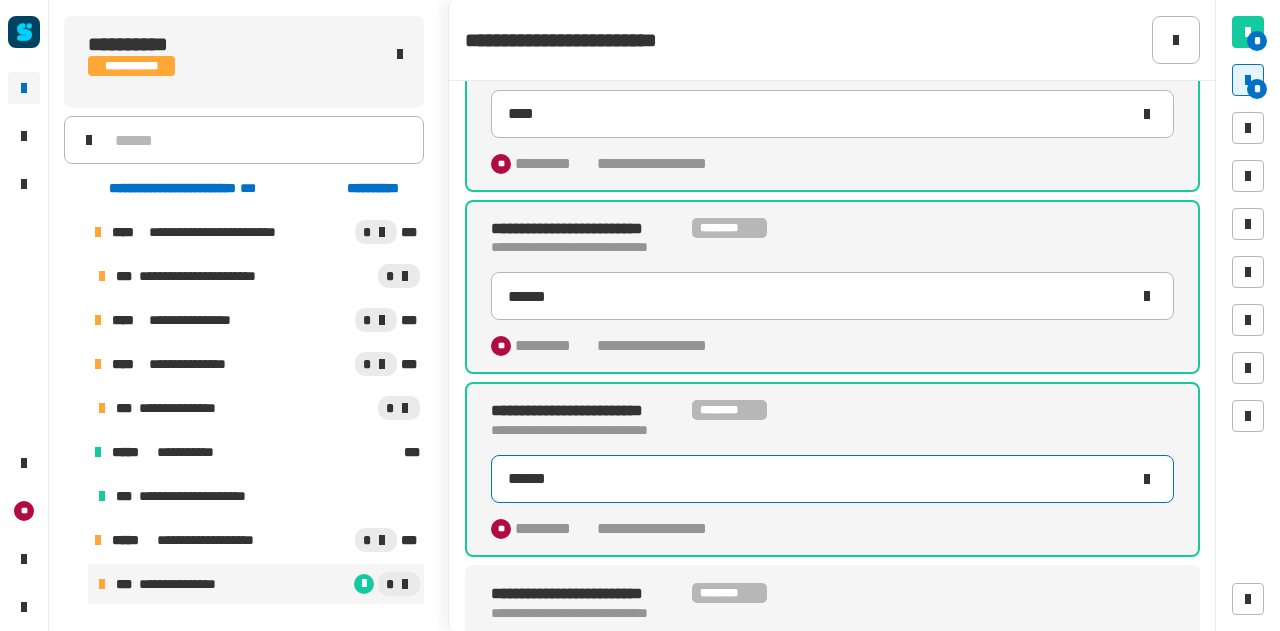 scroll, scrollTop: 517, scrollLeft: 0, axis: vertical 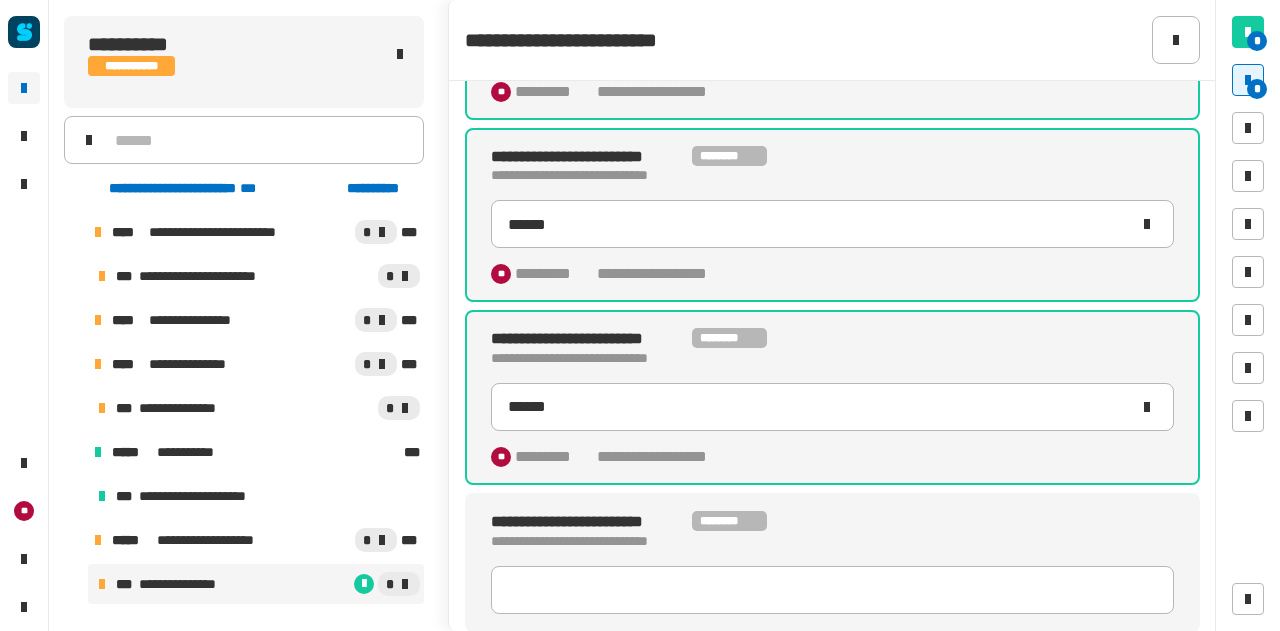 click on "[FIRST] [LAST] [LAST]" 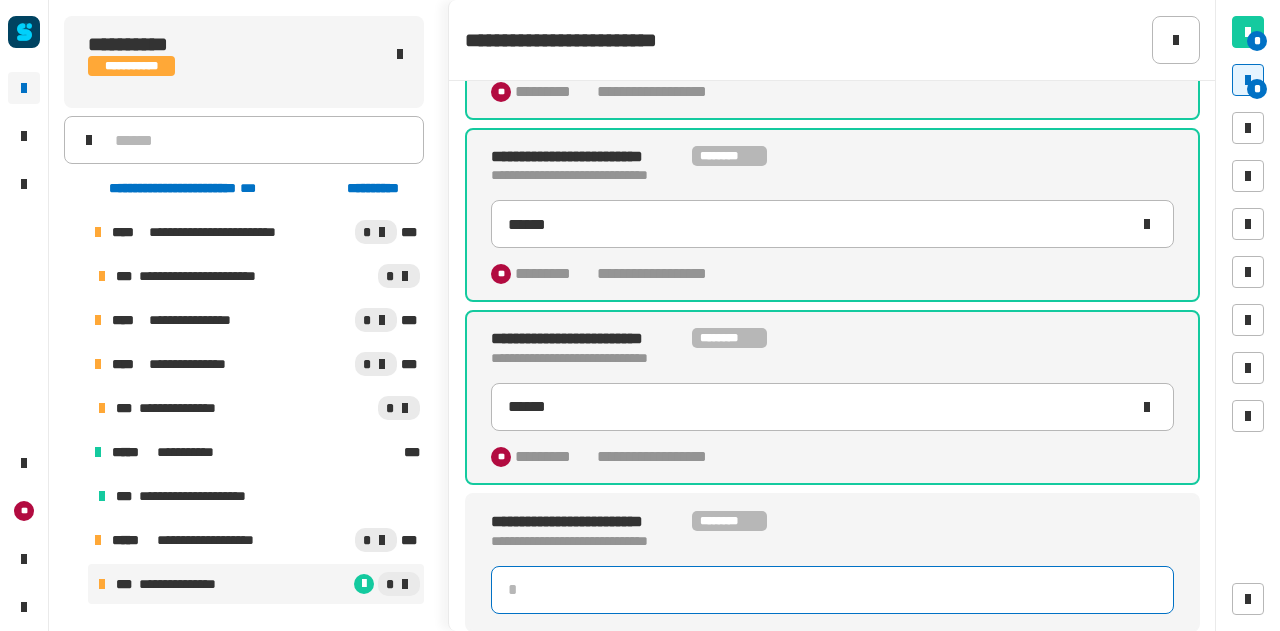 click 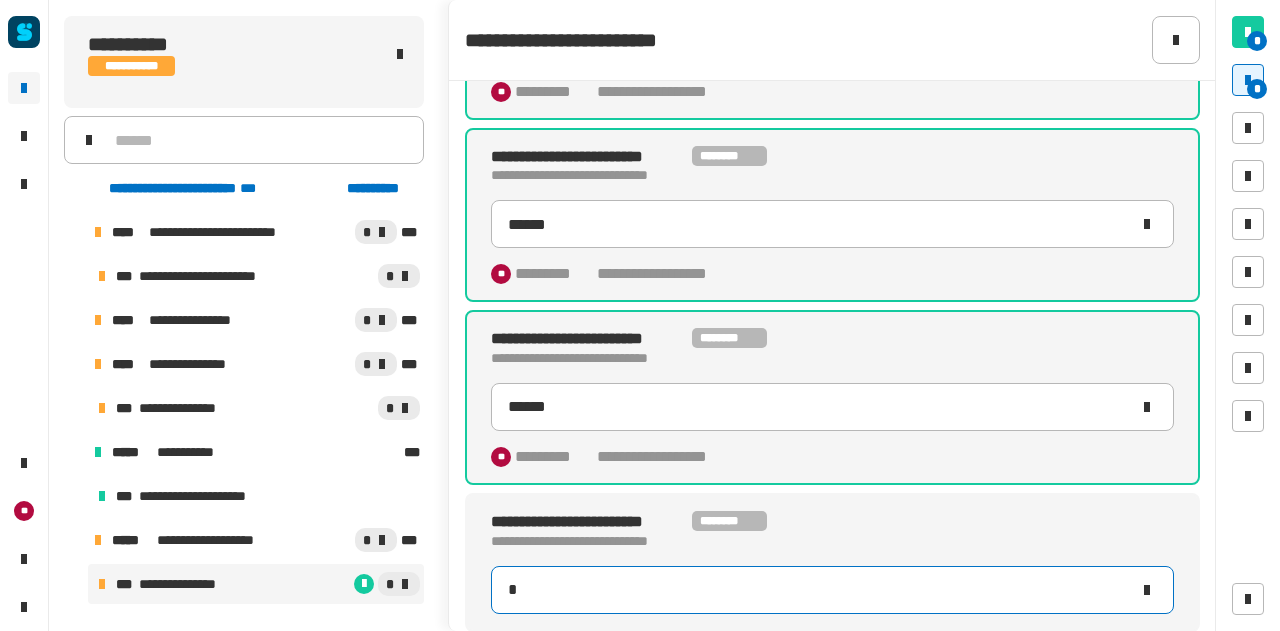 type on "**" 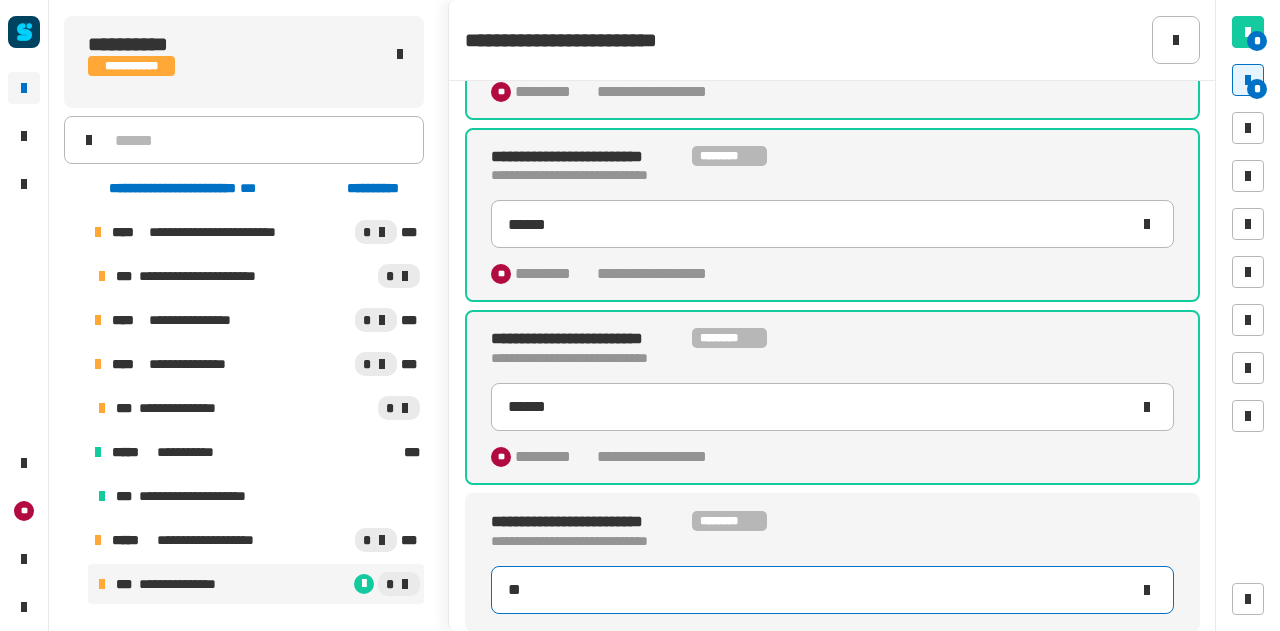 type on "******" 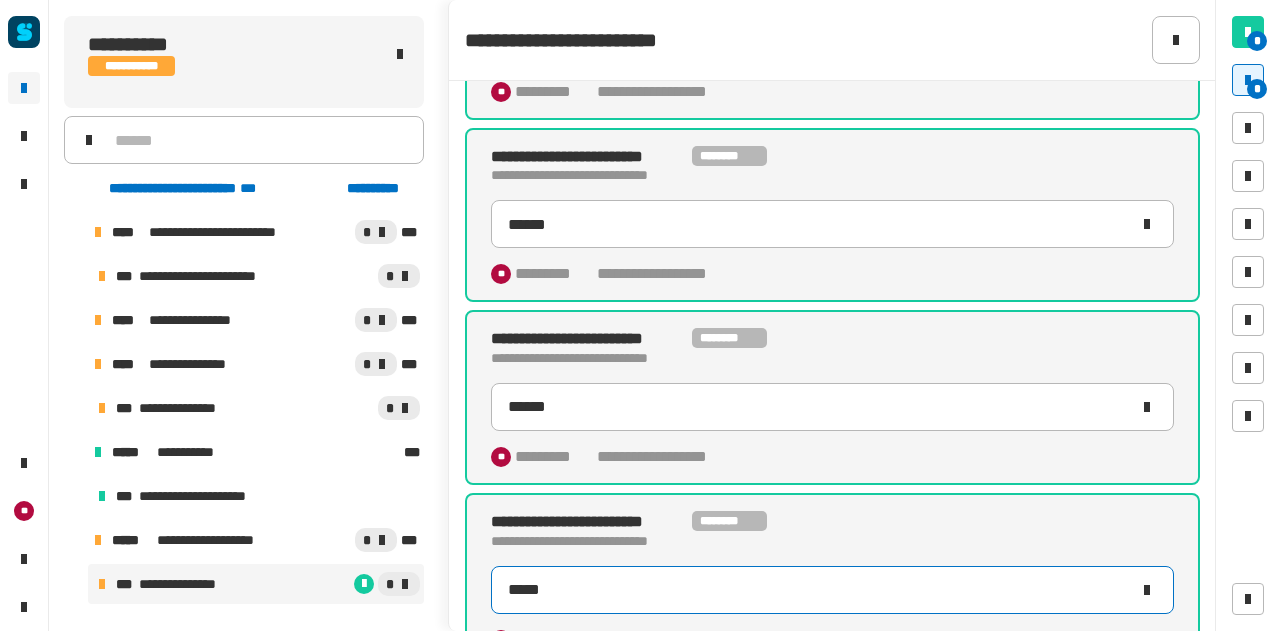 type on "******" 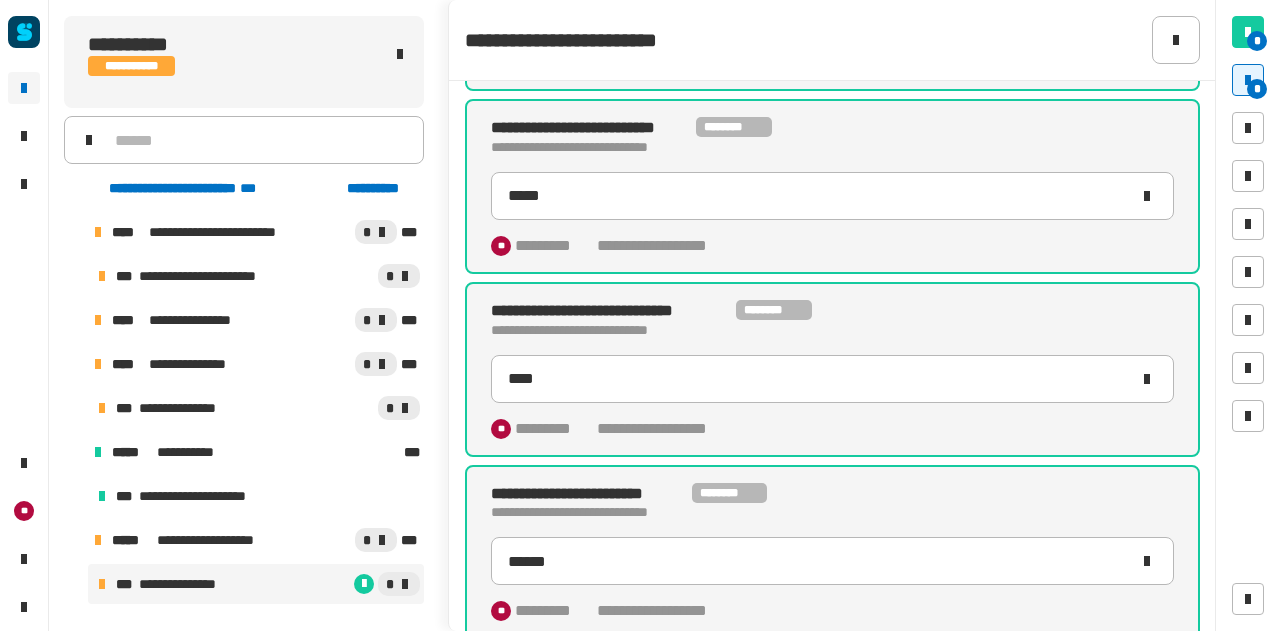 scroll, scrollTop: 0, scrollLeft: 0, axis: both 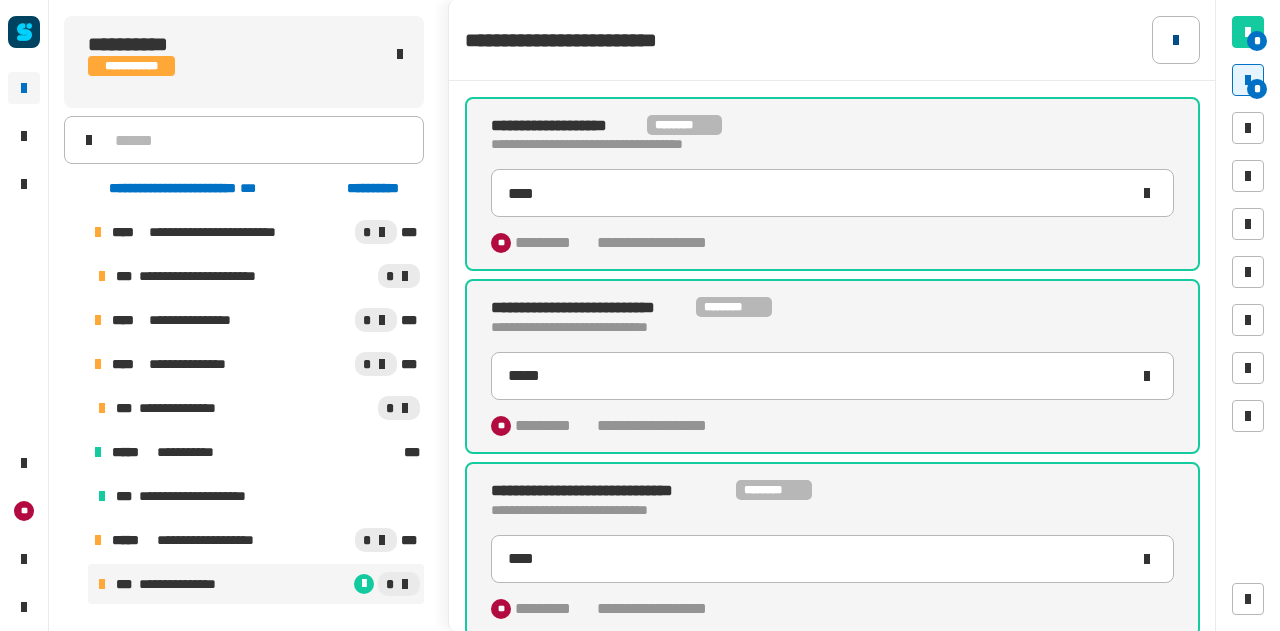 click 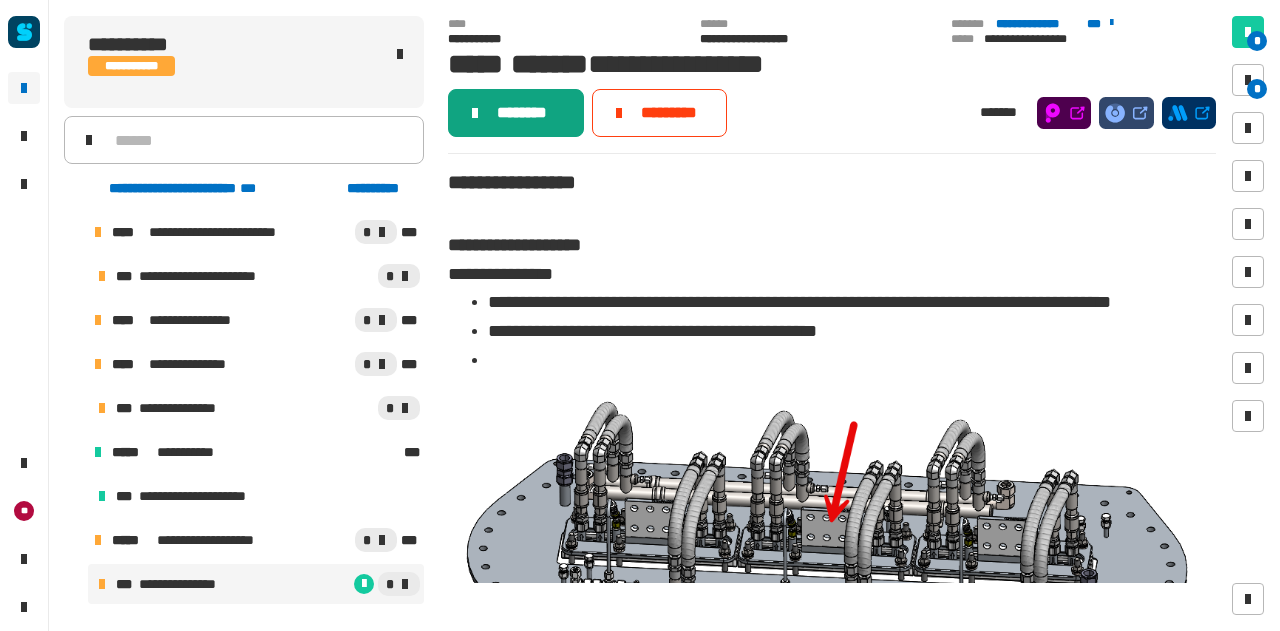 click on "********" 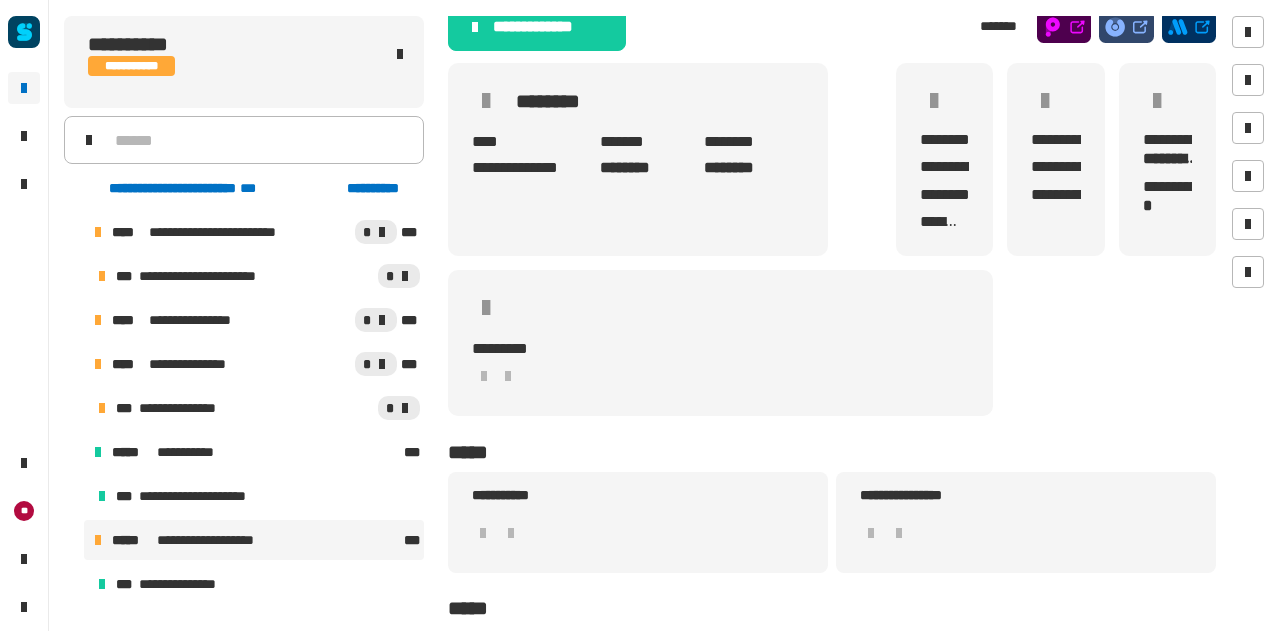 scroll, scrollTop: 167, scrollLeft: 0, axis: vertical 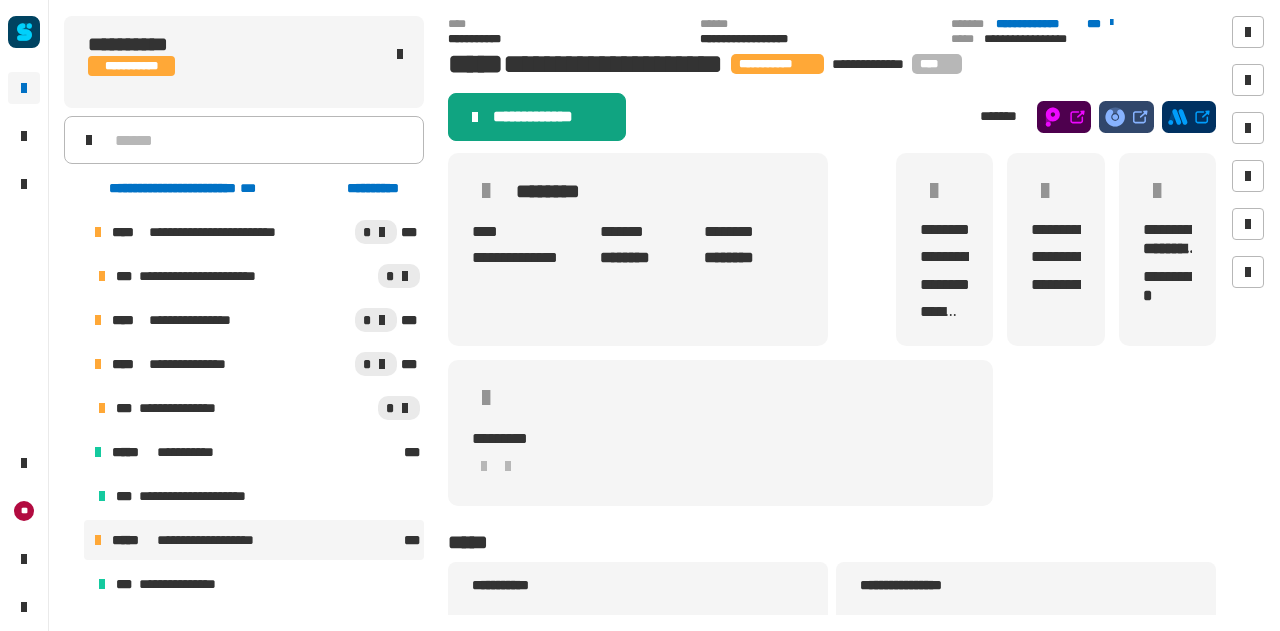 click on "**********" 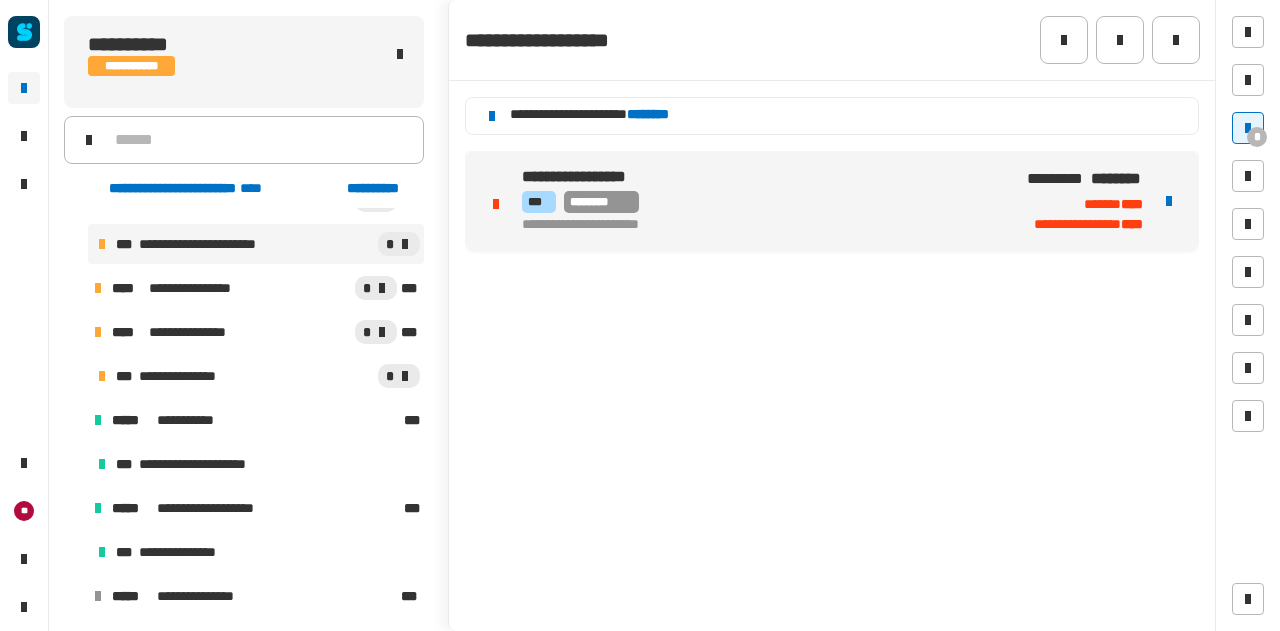 scroll, scrollTop: 0, scrollLeft: 0, axis: both 